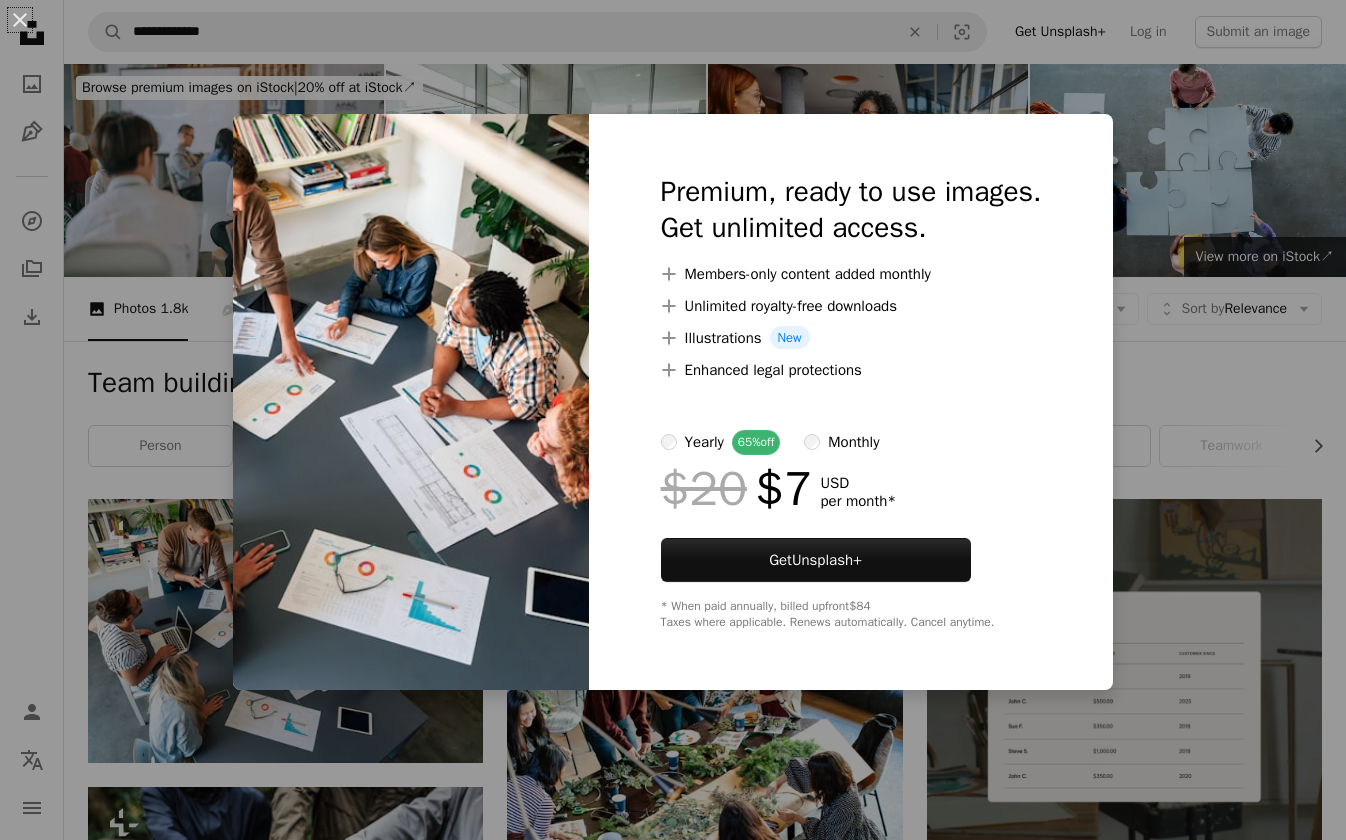 scroll, scrollTop: 272, scrollLeft: 0, axis: vertical 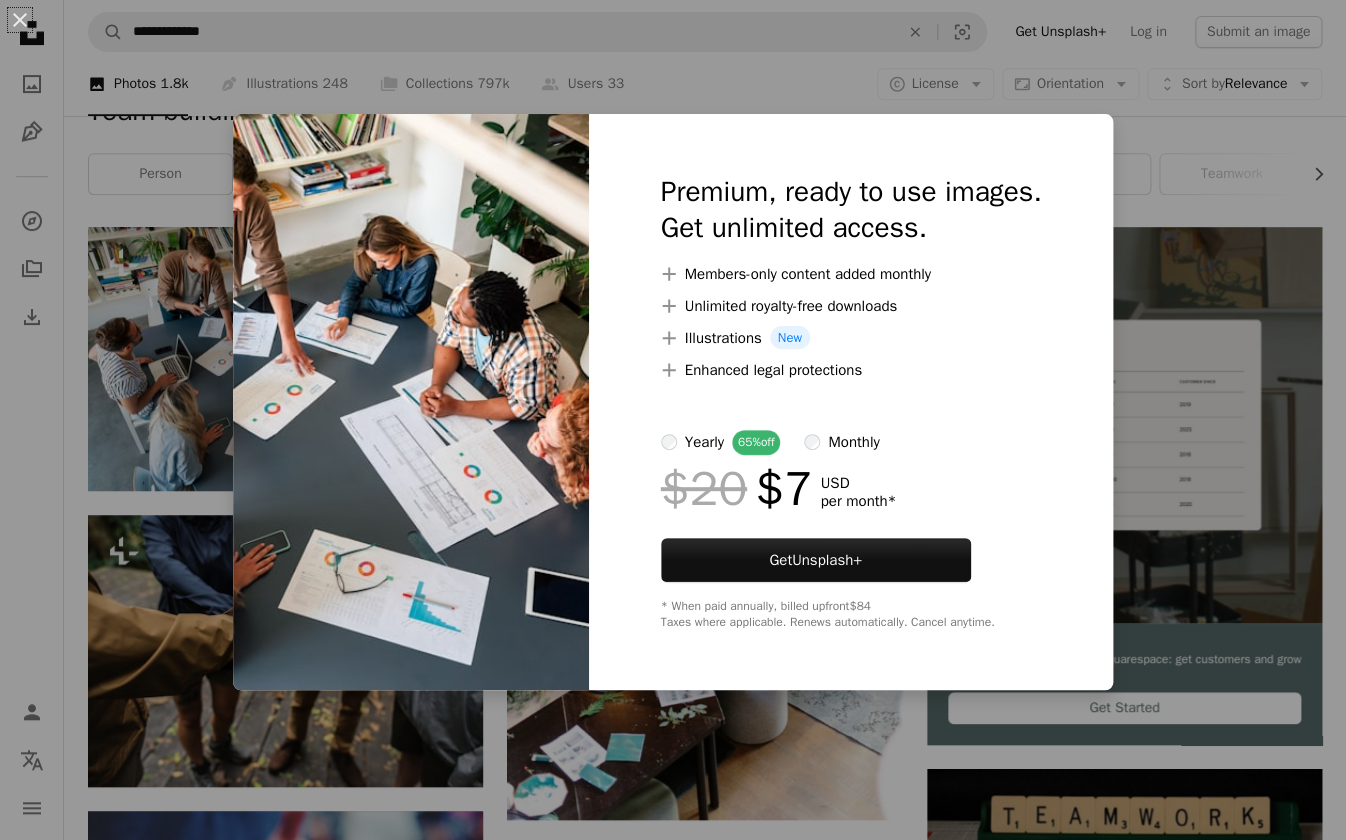click on "An X shape Premium, ready to use images. Get unlimited access. A plus sign Members-only content added monthly A plus sign Unlimited royalty-free downloads A plus sign Illustrations  New A plus sign Enhanced legal protections yearly 65%  off monthly $20   $7 USD per month * Get  Unsplash+ * When paid annually, billed upfront  $84 Taxes where applicable. Renews automatically. Cancel anytime." at bounding box center (673, 420) 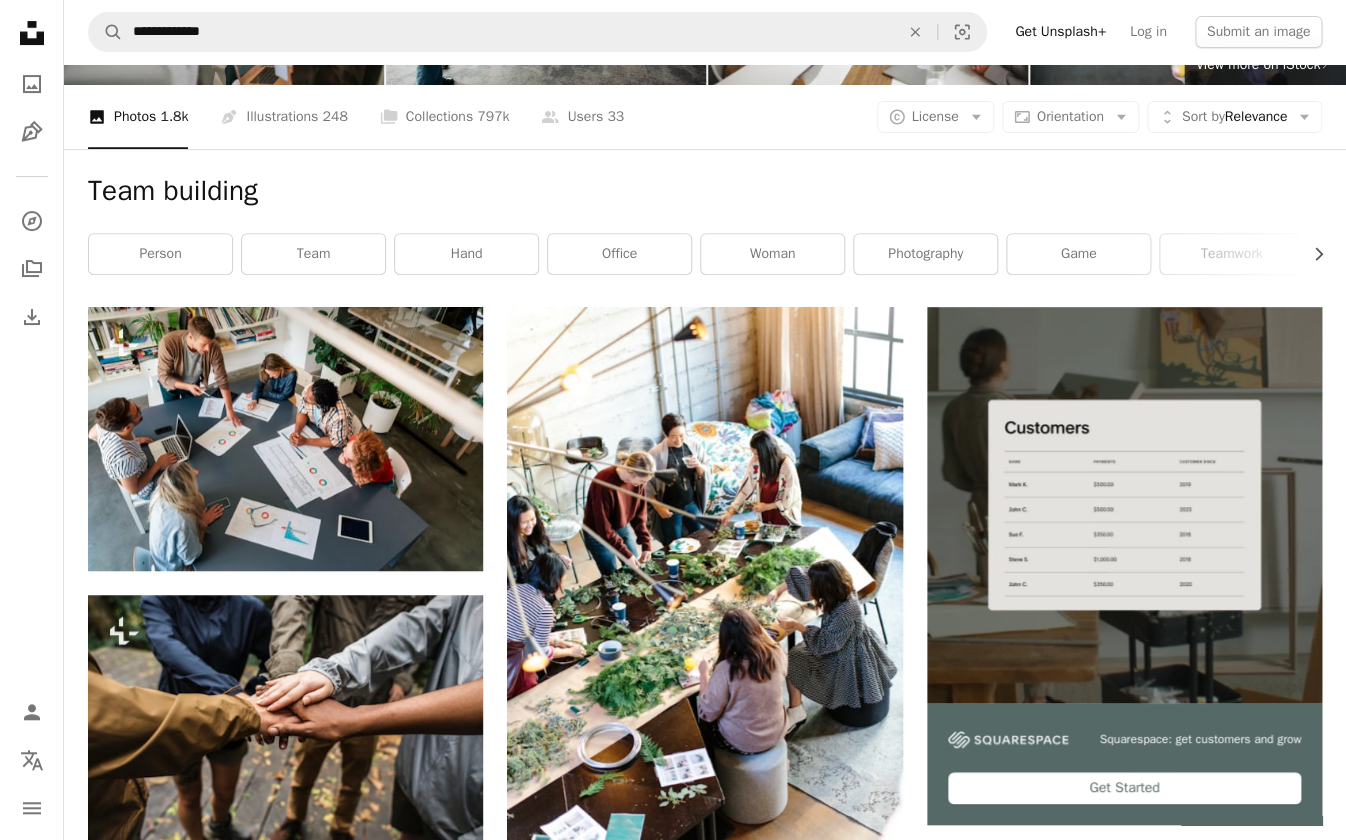 scroll, scrollTop: 0, scrollLeft: 0, axis: both 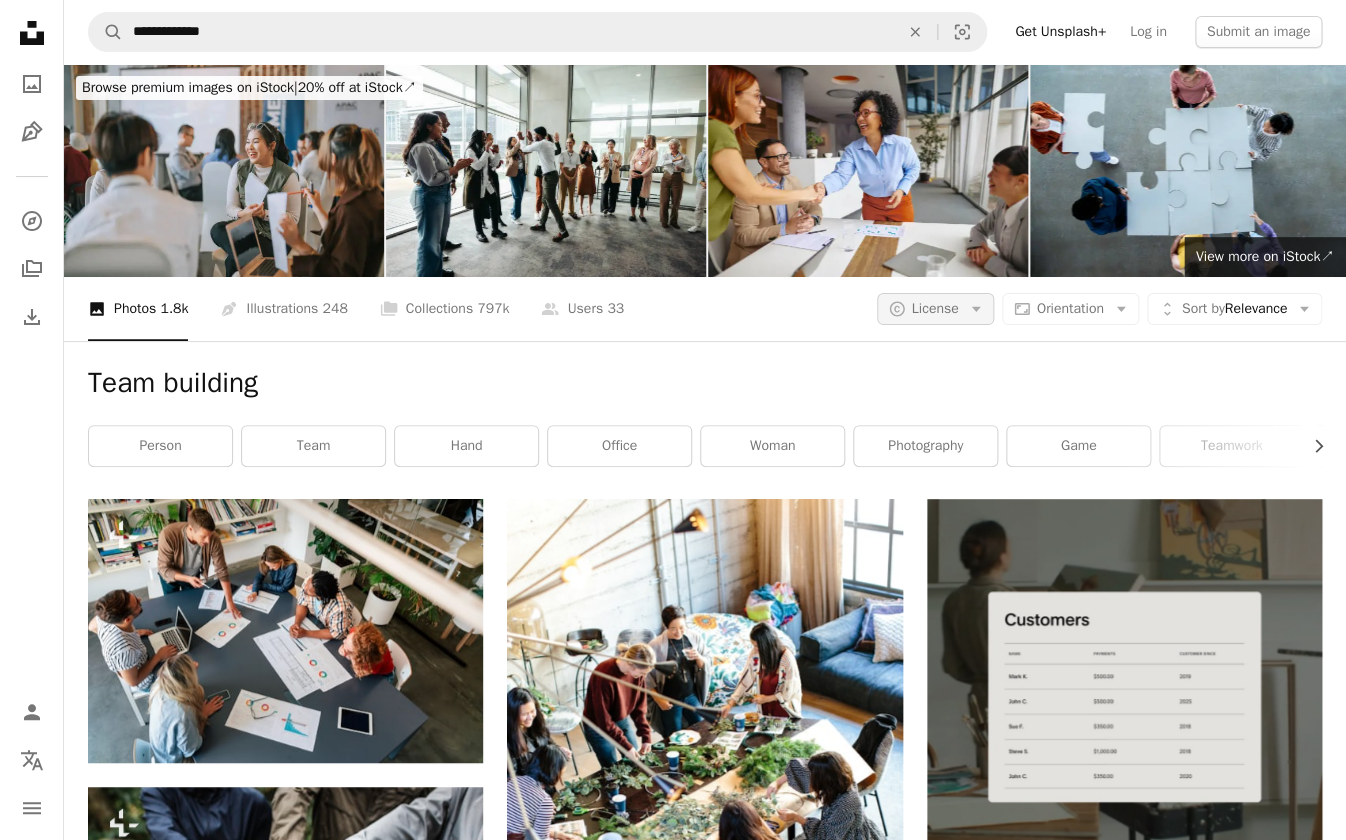 click on "Arrow down" 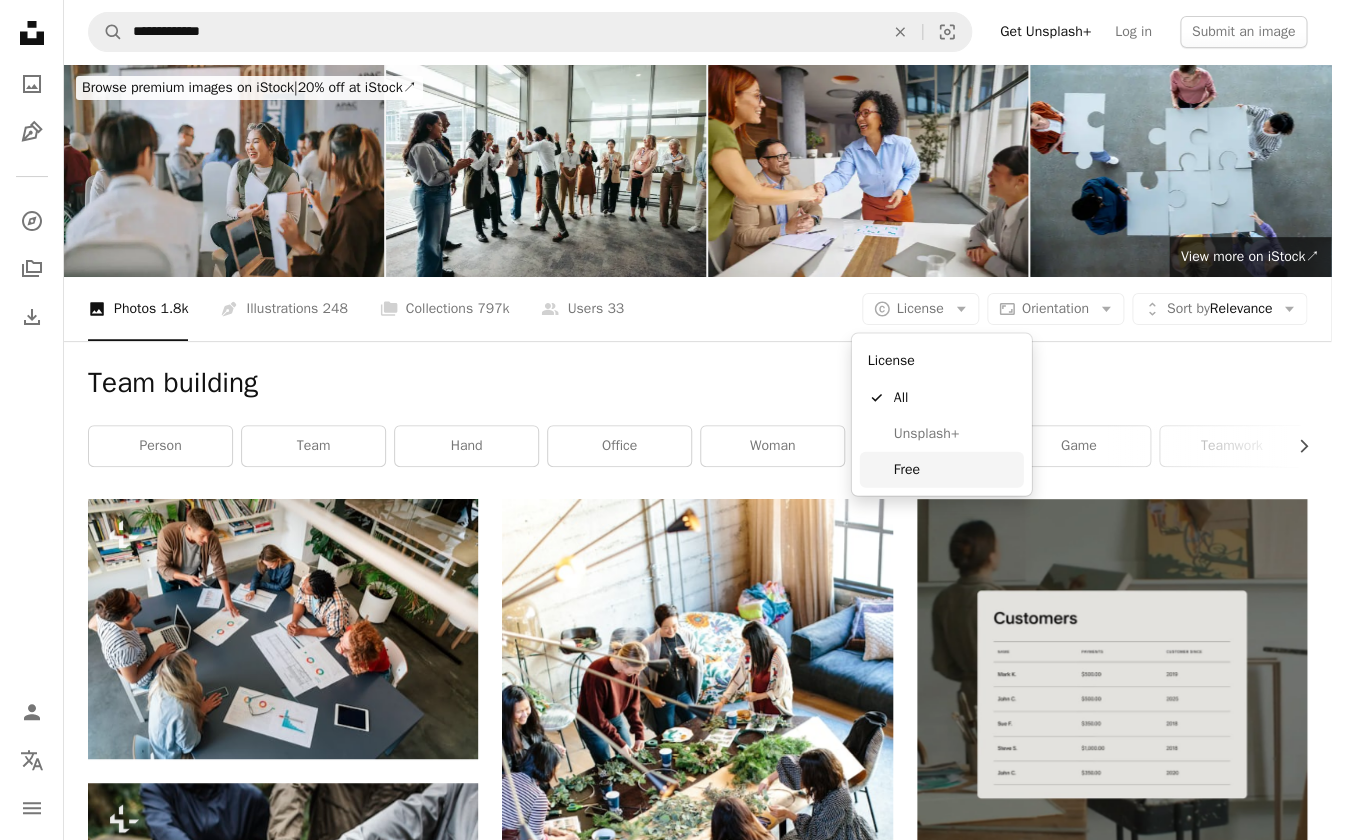 click on "Free" at bounding box center (955, 469) 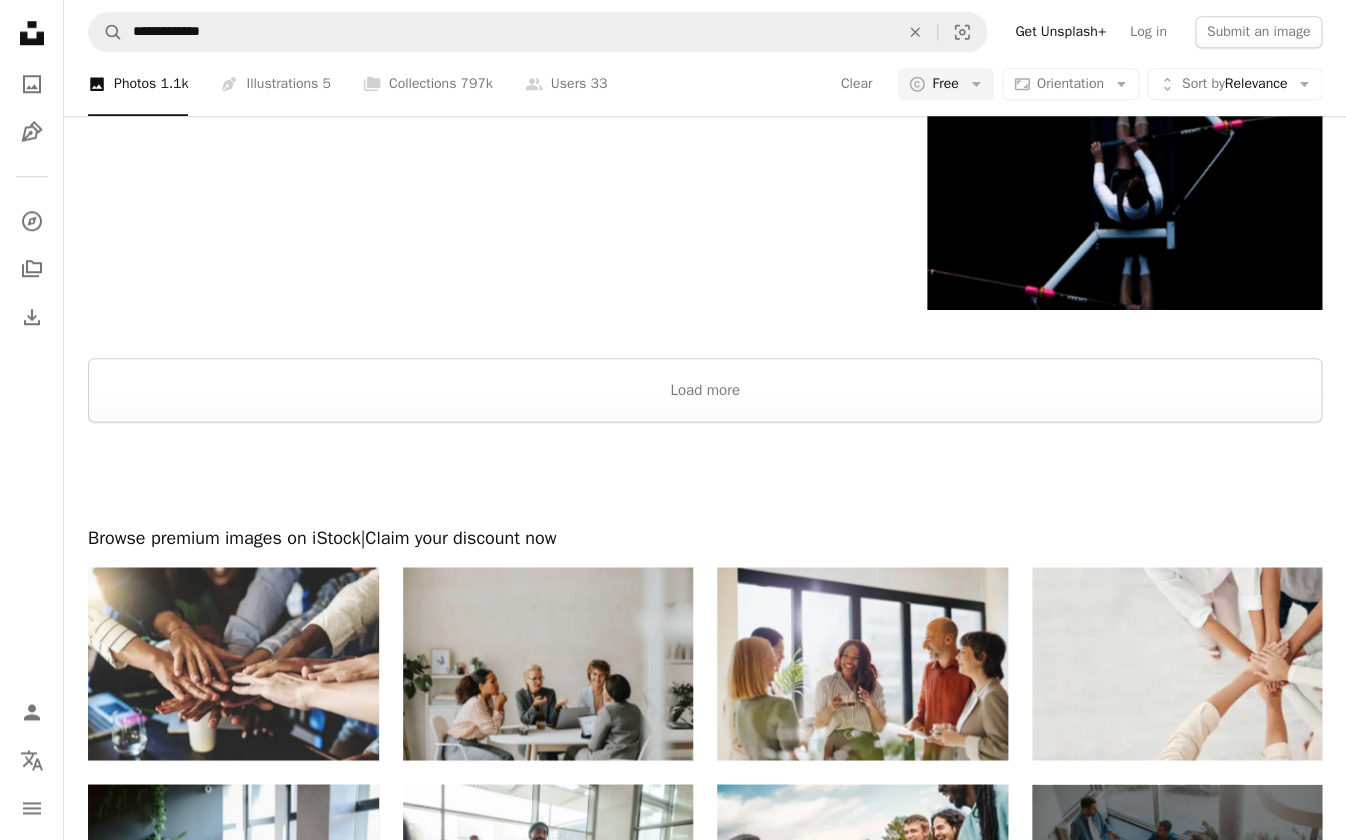 scroll, scrollTop: 3440, scrollLeft: 0, axis: vertical 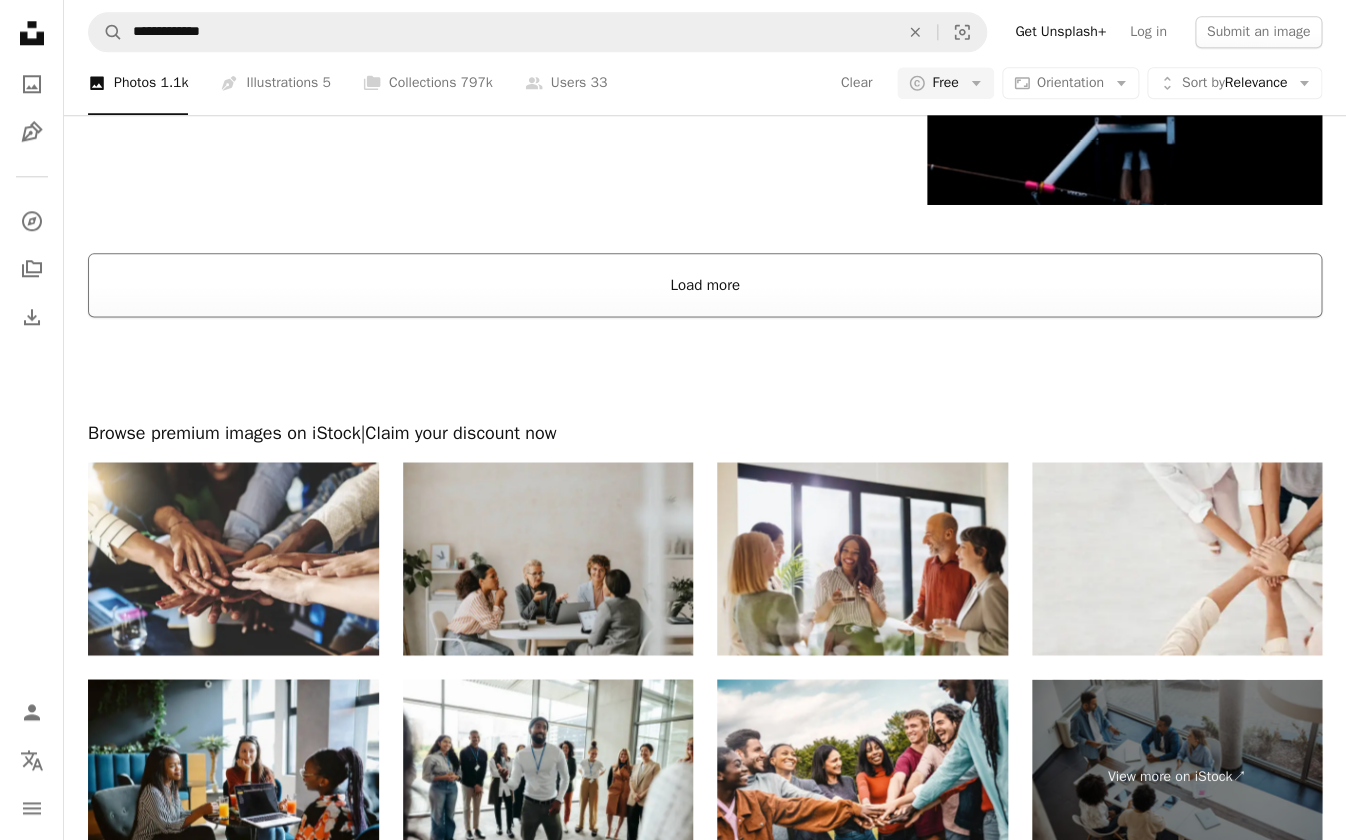 click on "Load more" at bounding box center [705, 285] 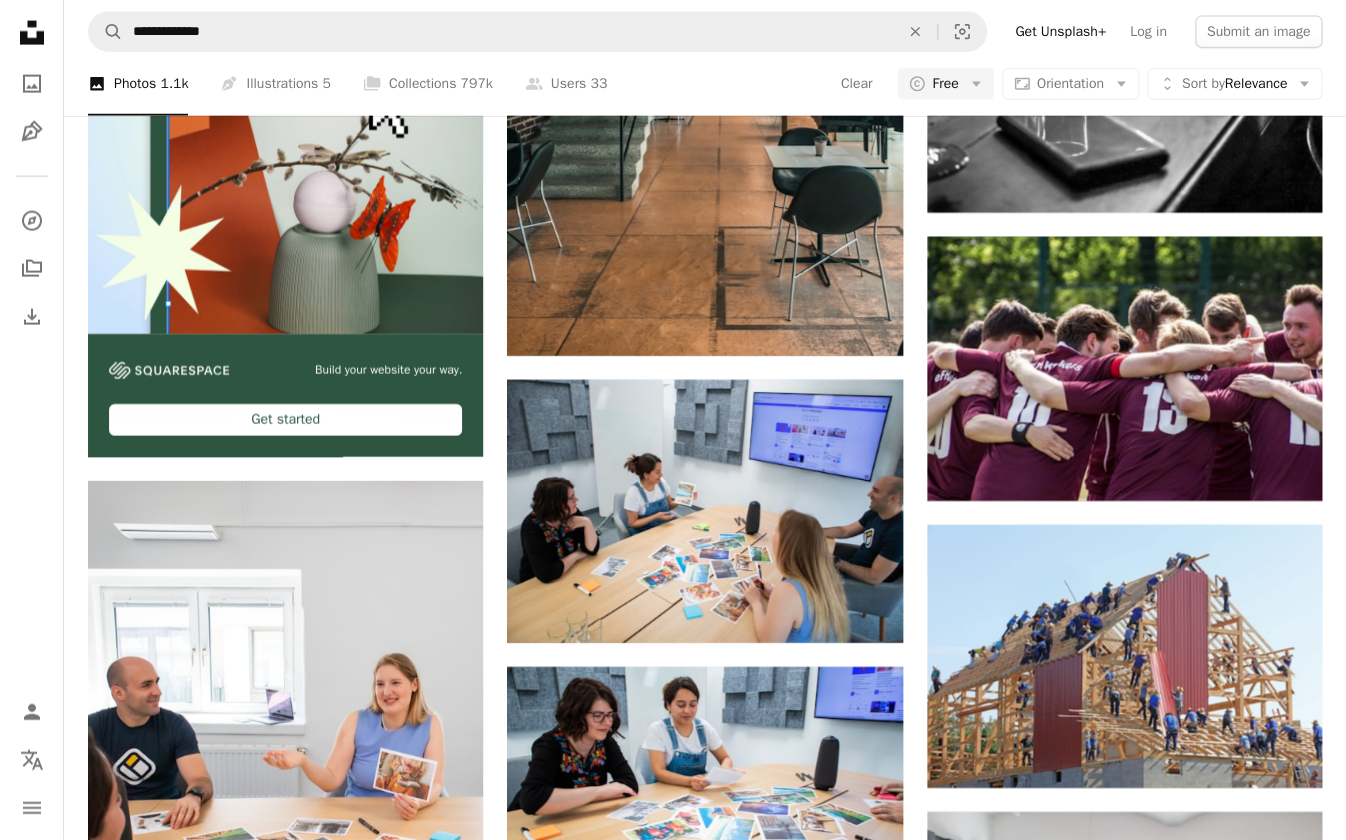 scroll, scrollTop: 4576, scrollLeft: 0, axis: vertical 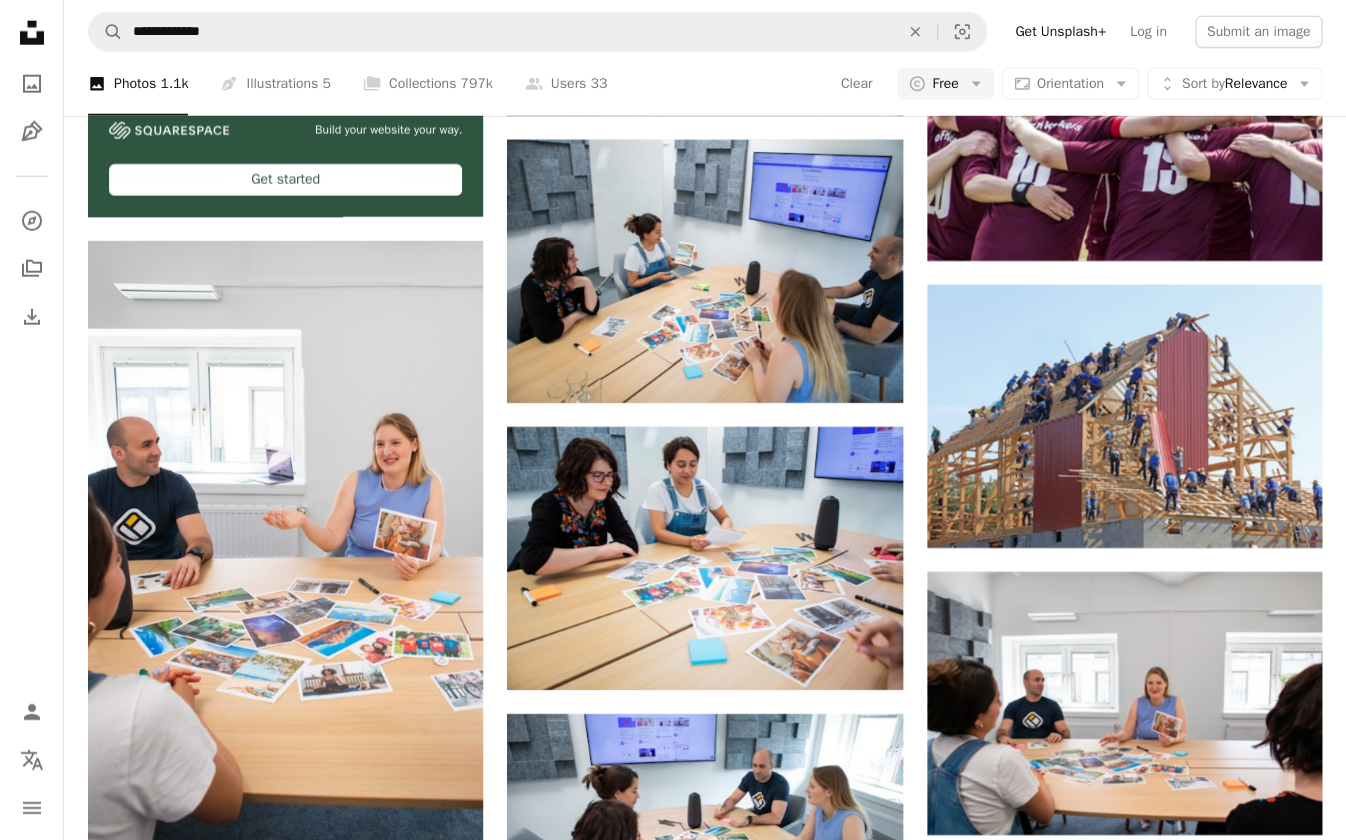 click on "**********" at bounding box center (705, 32) 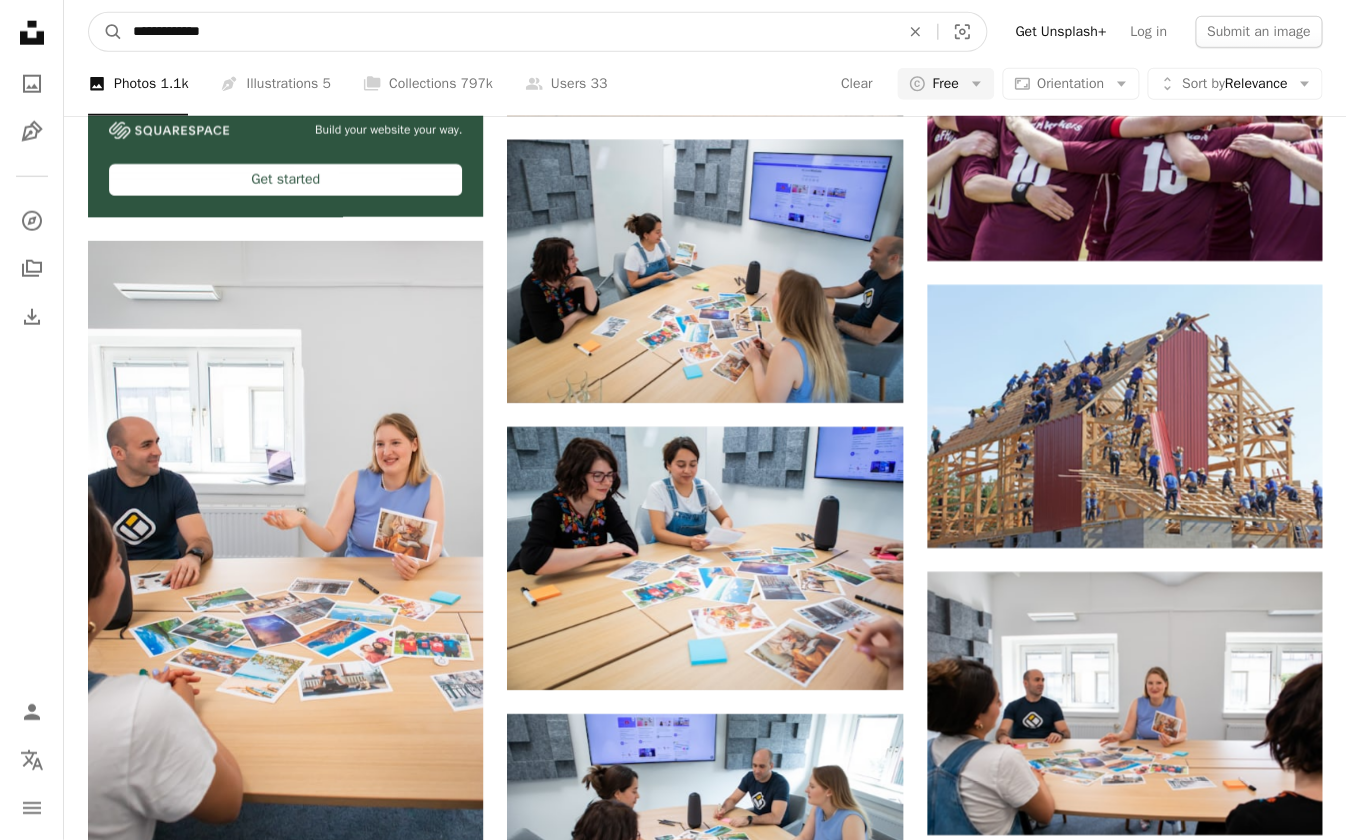 drag, startPoint x: 248, startPoint y: 38, endPoint x: 162, endPoint y: 33, distance: 86.145226 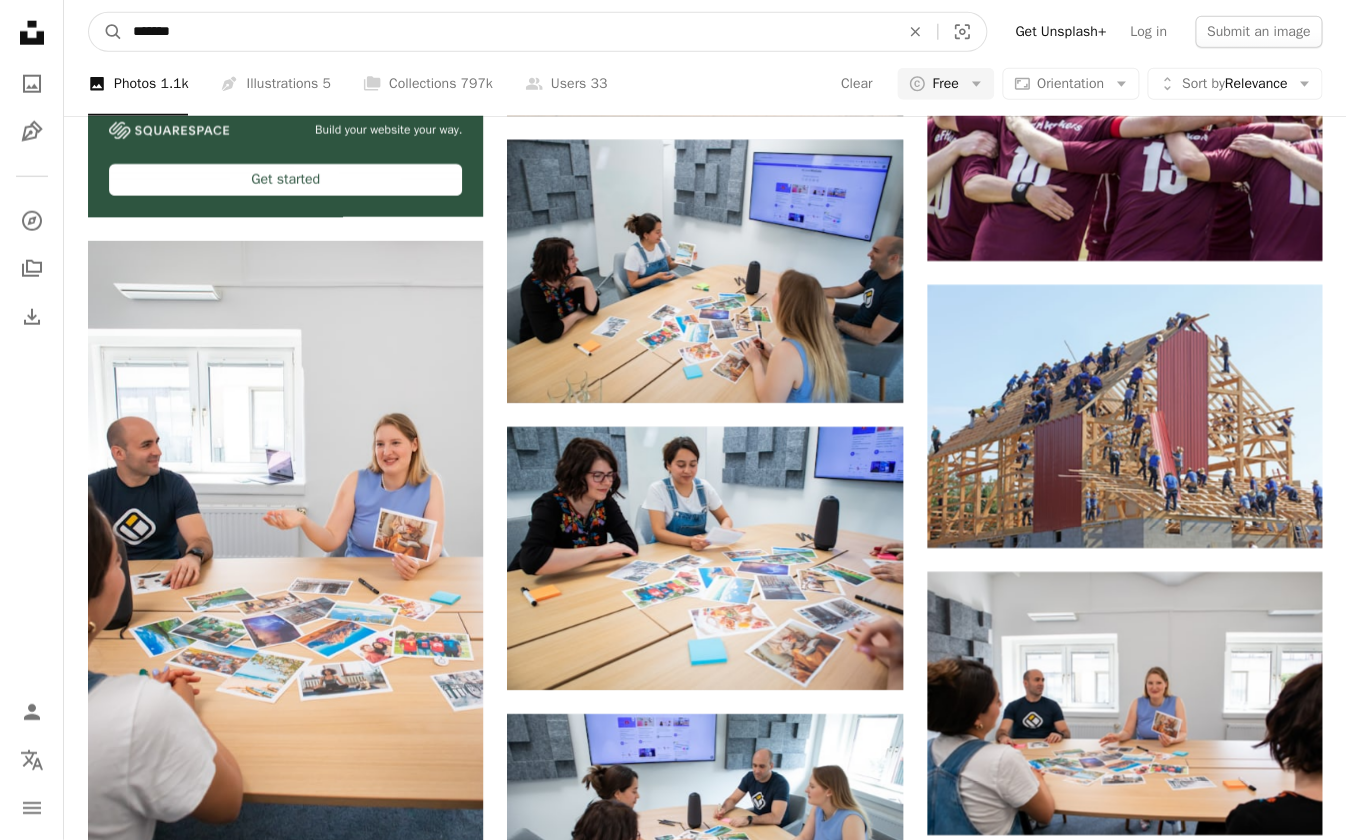 type on "********" 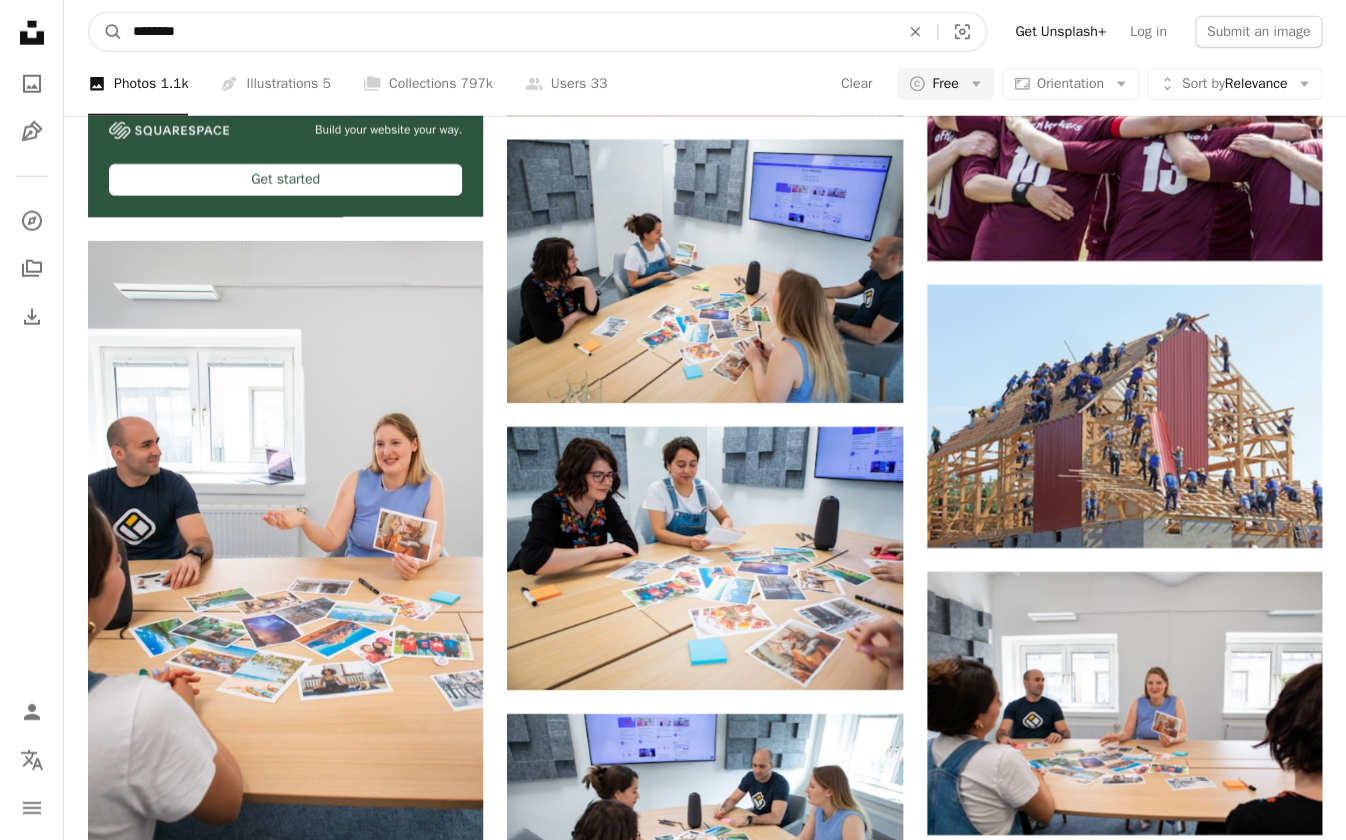 click on "A magnifying glass" at bounding box center (106, 32) 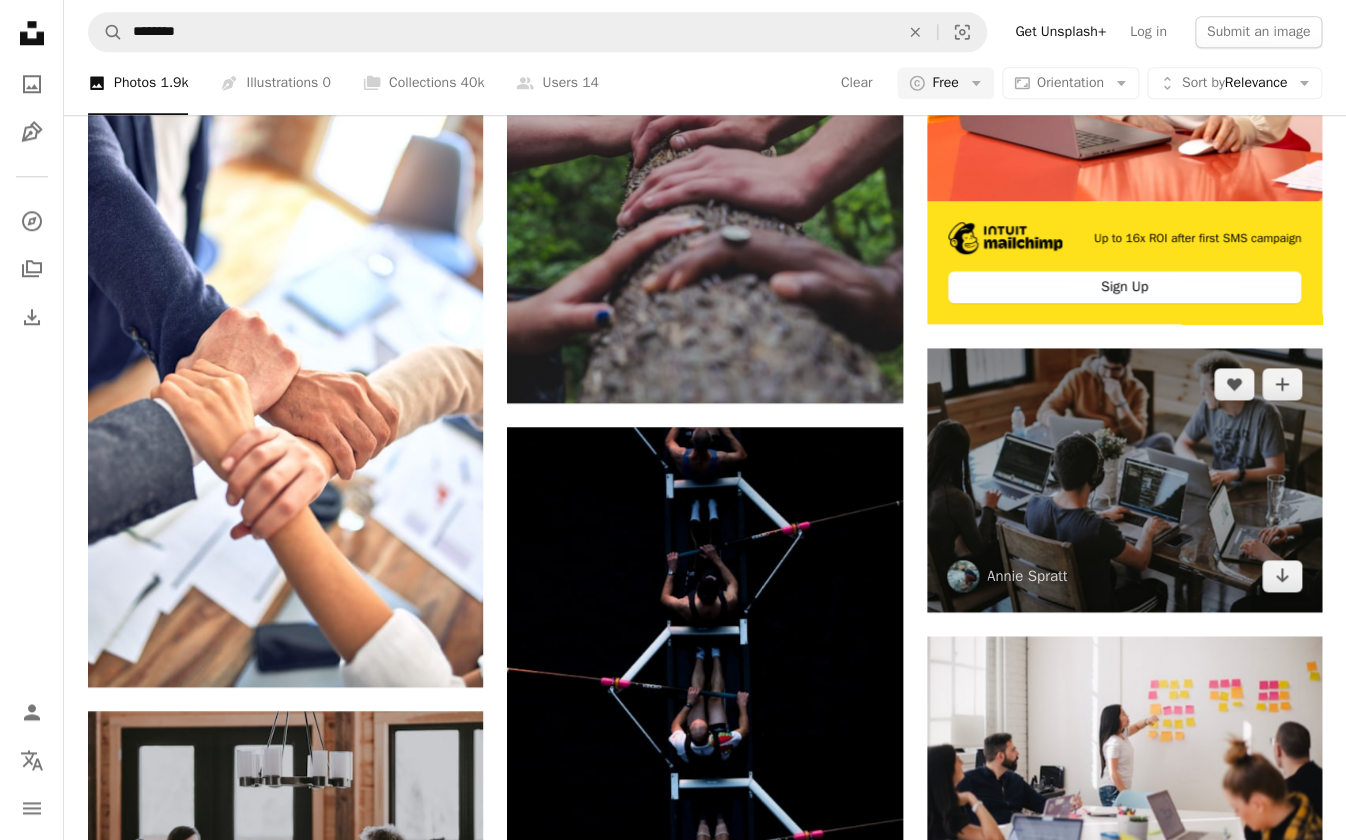 scroll, scrollTop: 784, scrollLeft: 0, axis: vertical 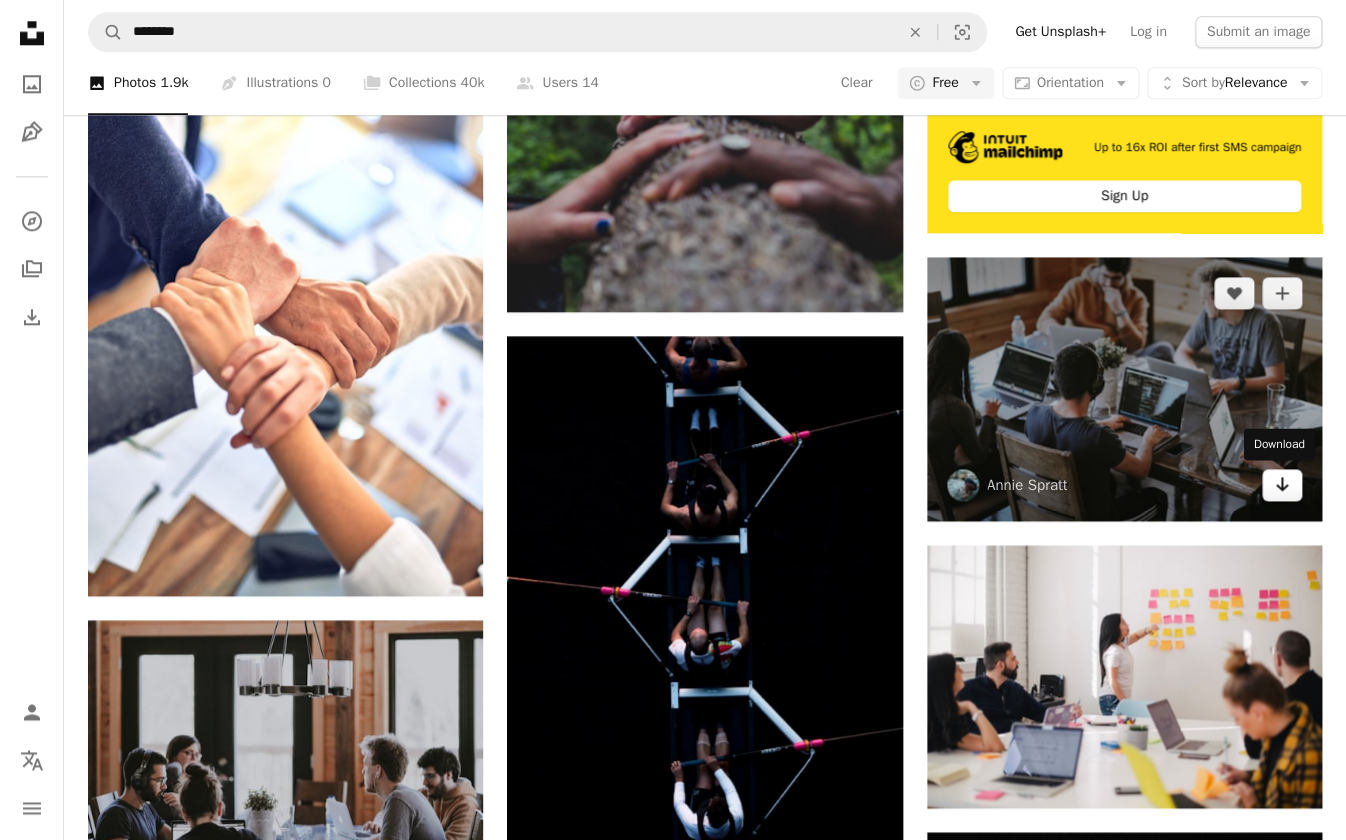 click on "Arrow pointing down" 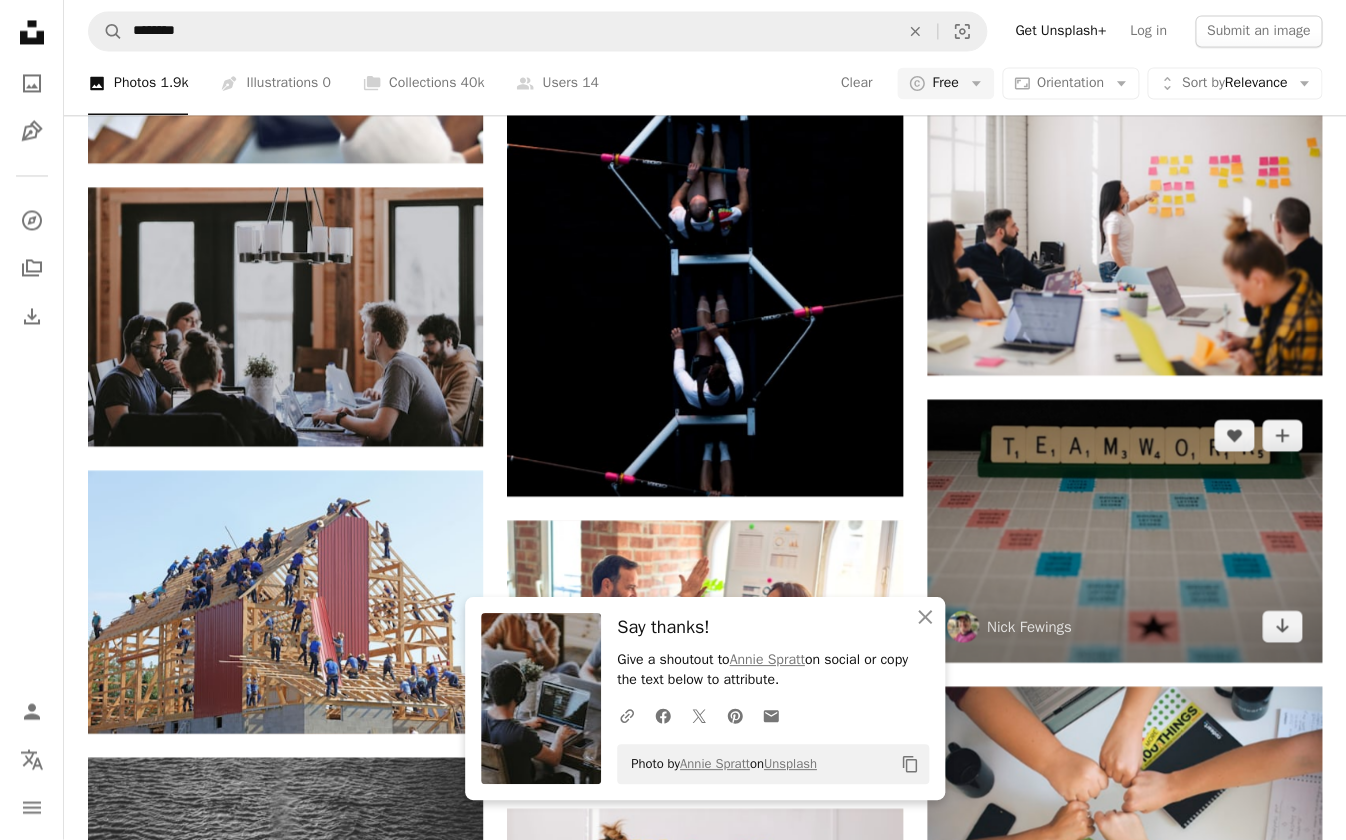 scroll, scrollTop: 1232, scrollLeft: 0, axis: vertical 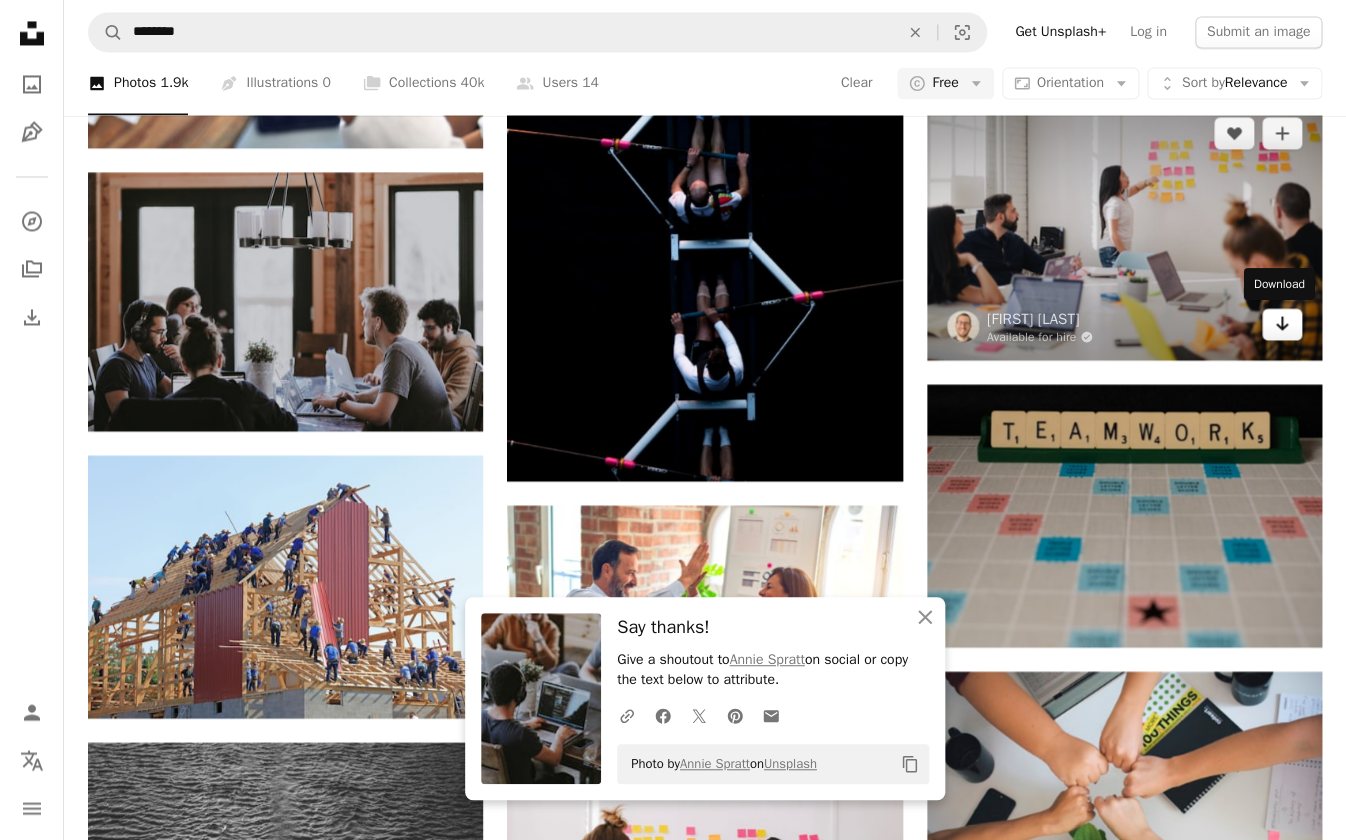 click on "Arrow pointing down" 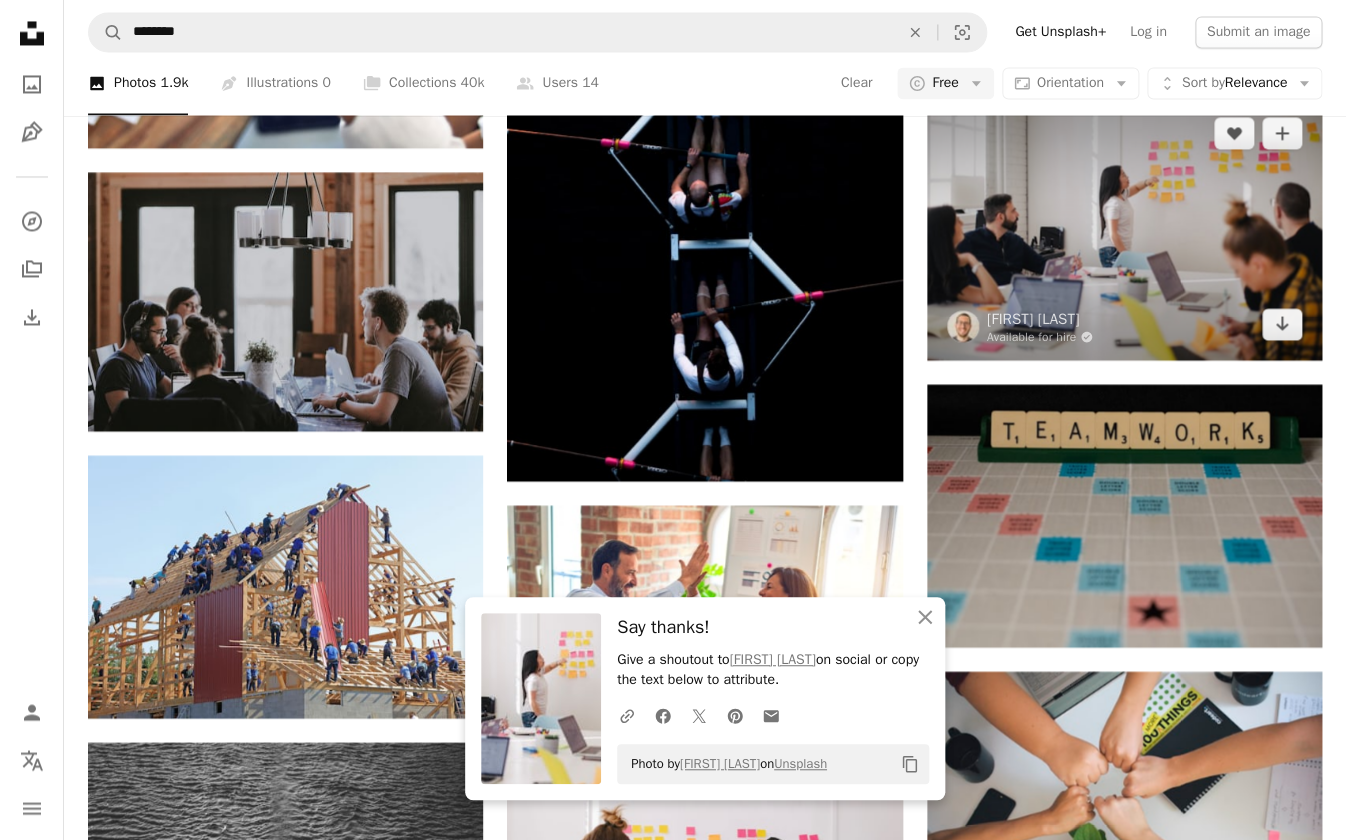 scroll, scrollTop: 1212, scrollLeft: 0, axis: vertical 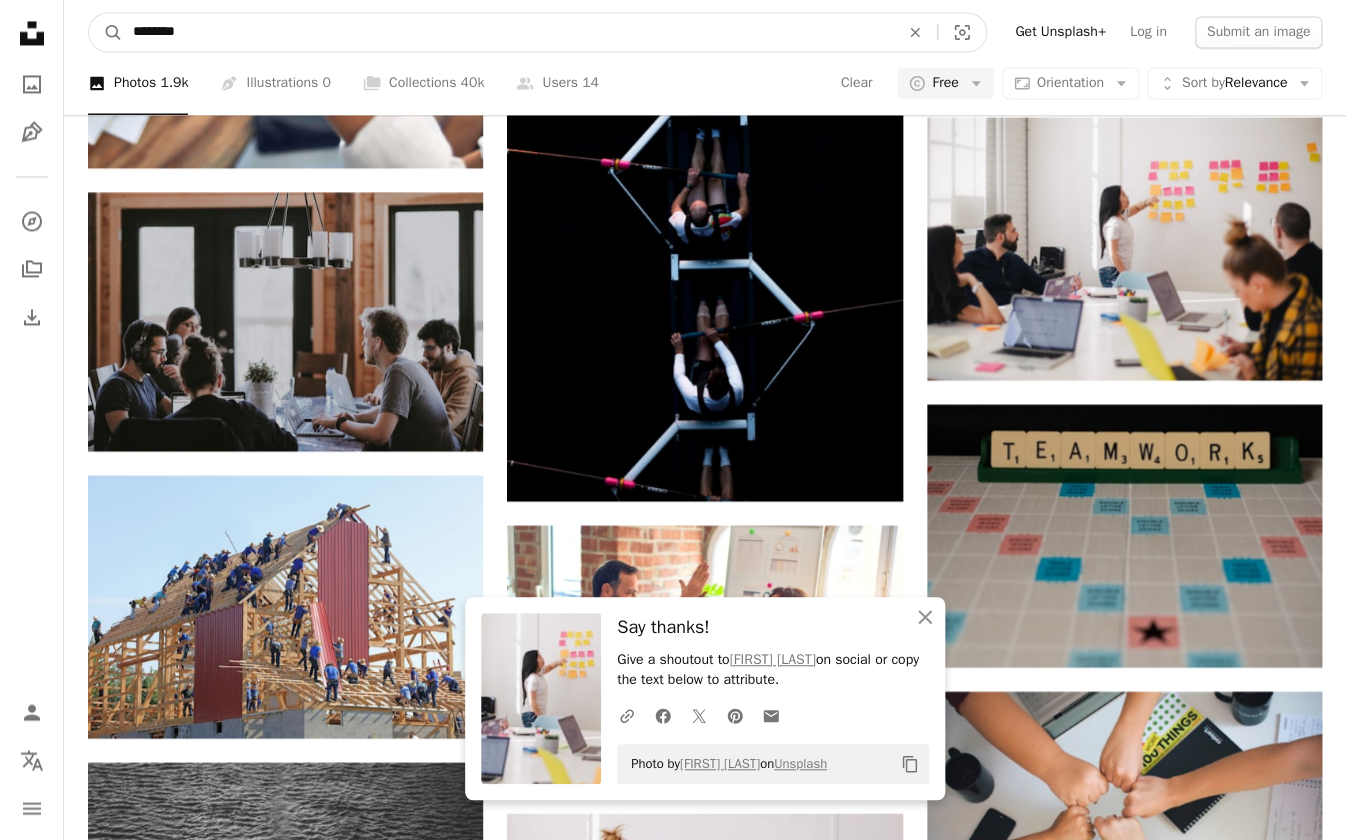 click on "********" at bounding box center (508, 32) 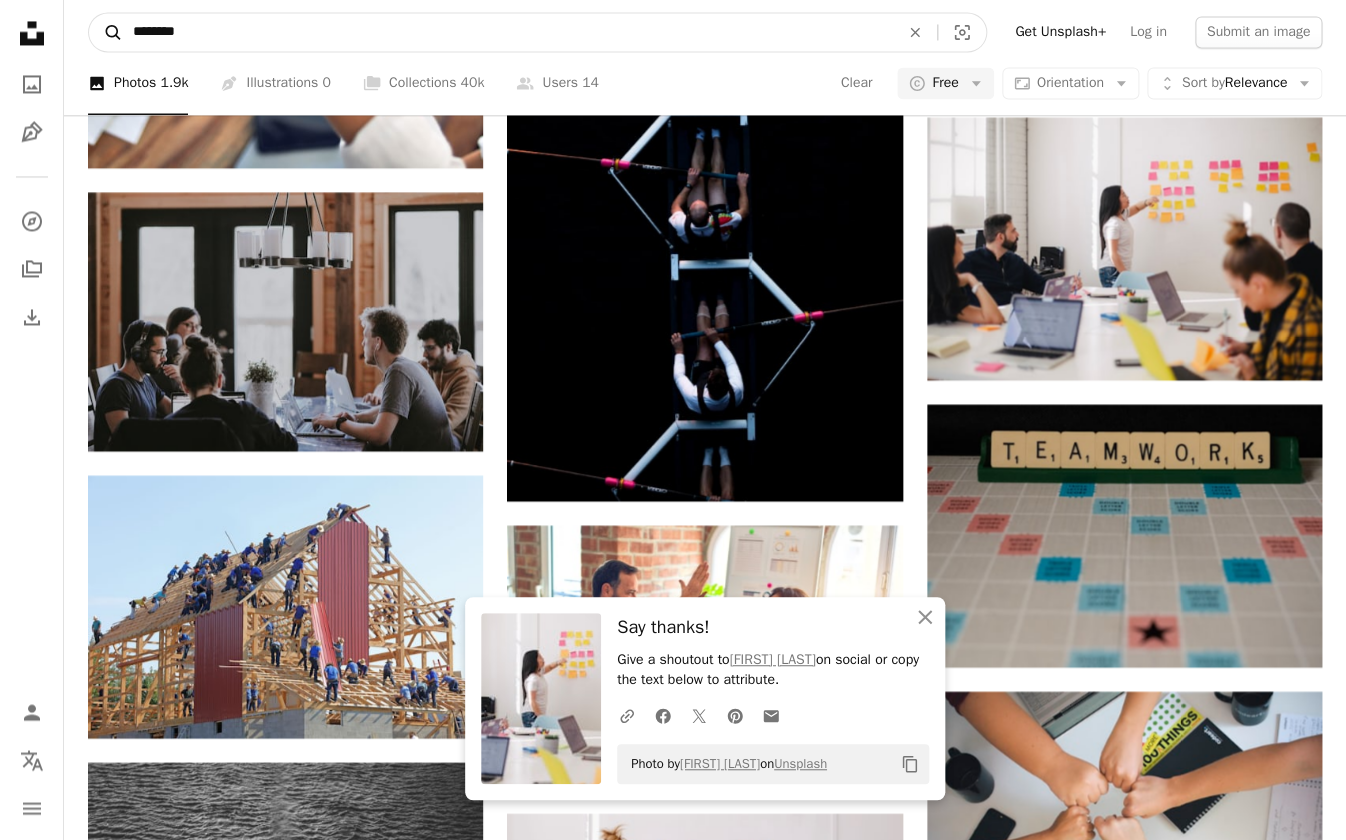 drag, startPoint x: 130, startPoint y: 35, endPoint x: 112, endPoint y: 36, distance: 18.027756 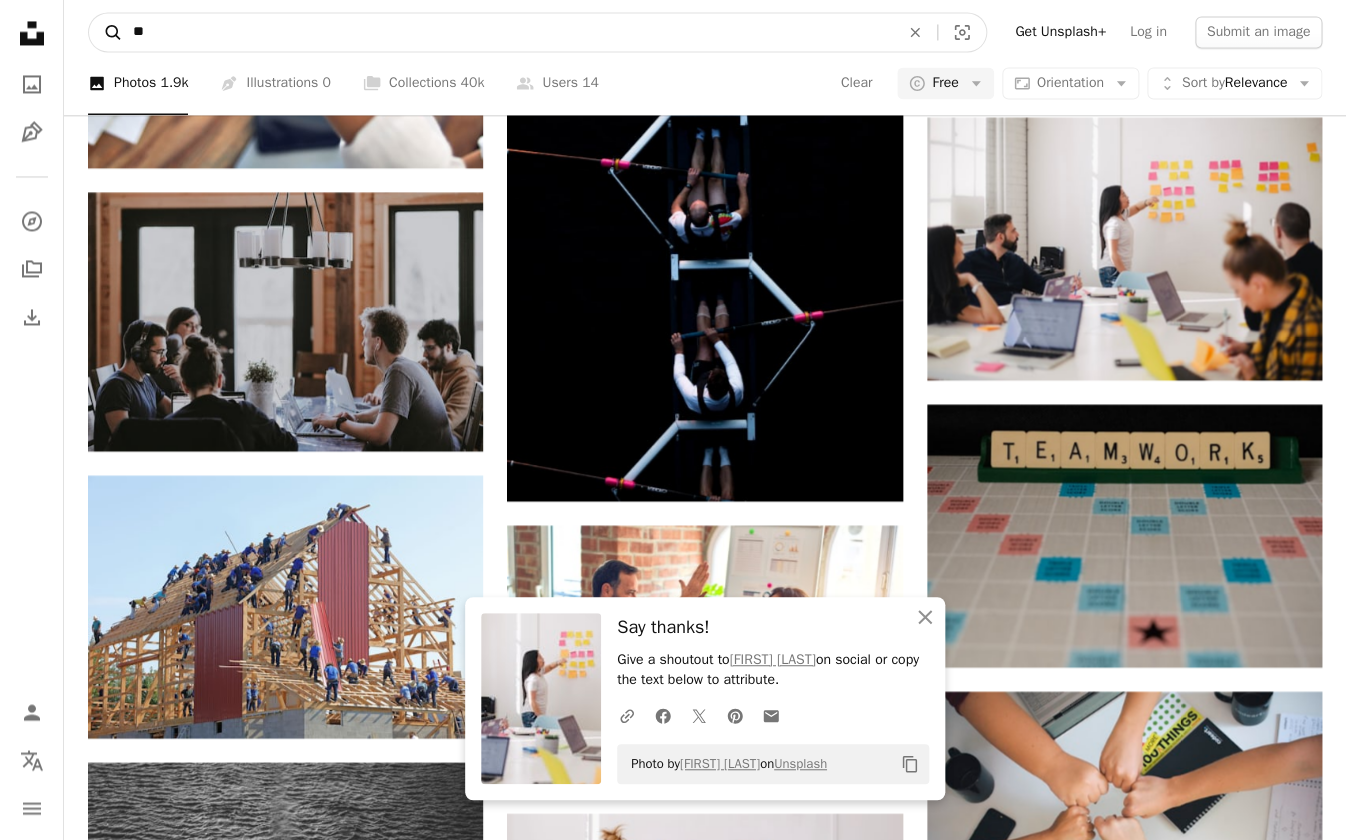 type on "*" 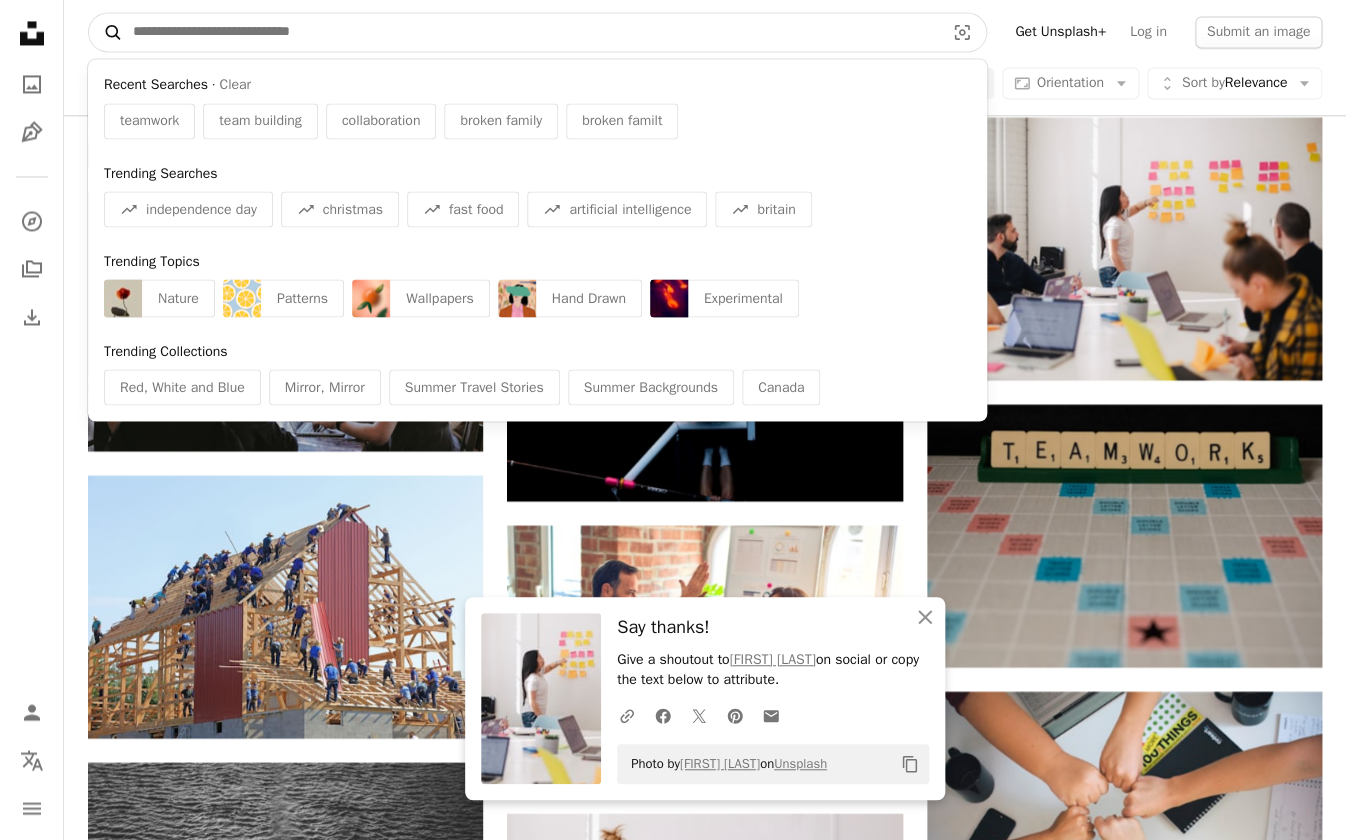 type on "*" 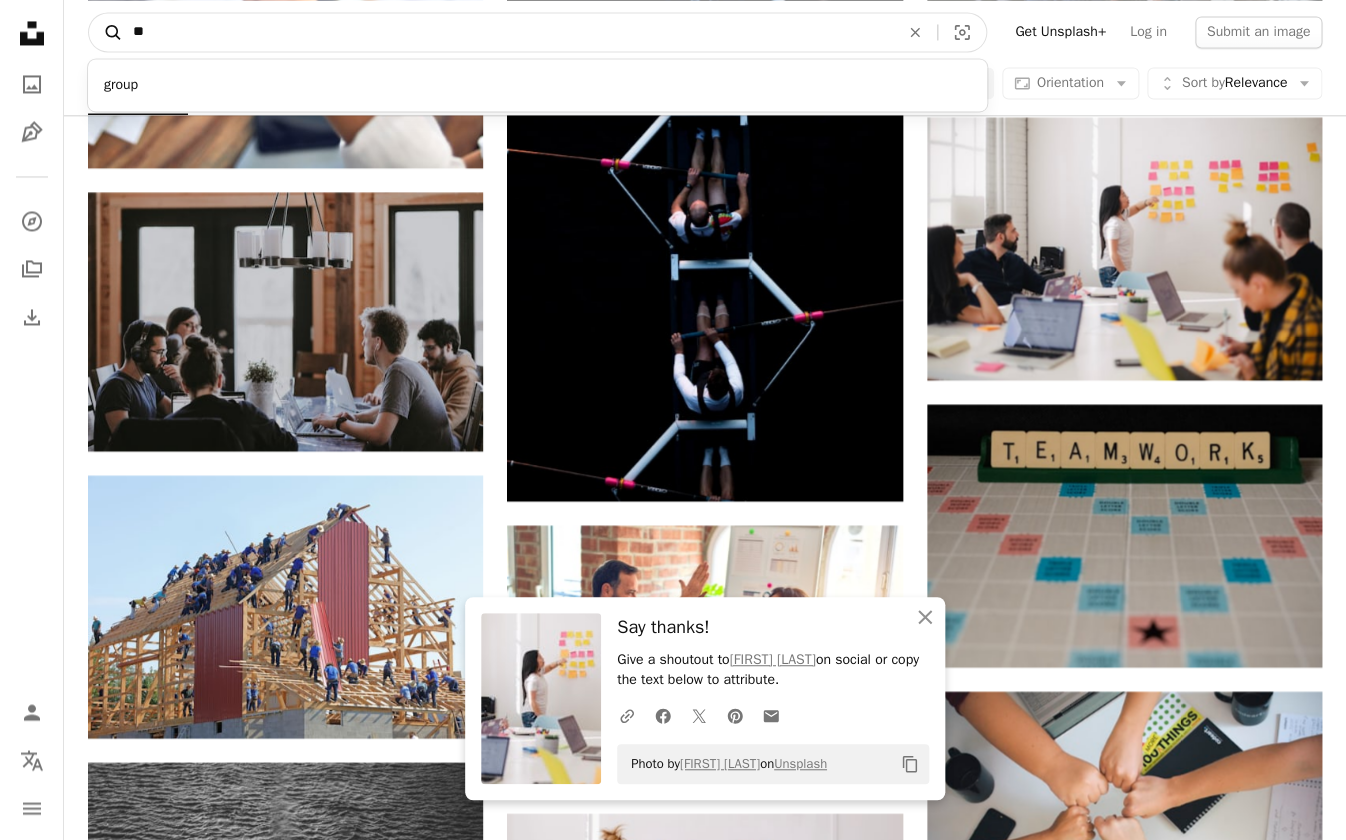 type on "*" 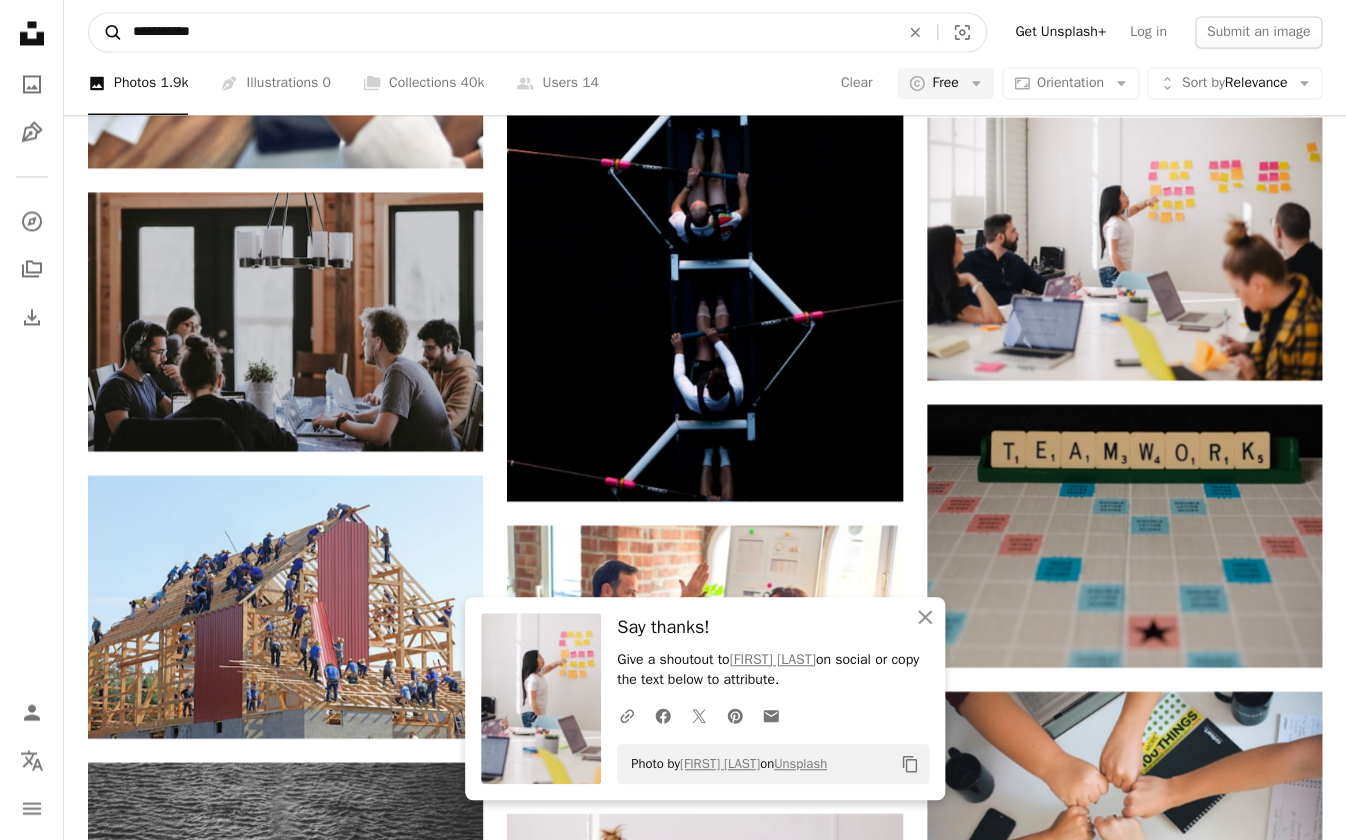 type on "**********" 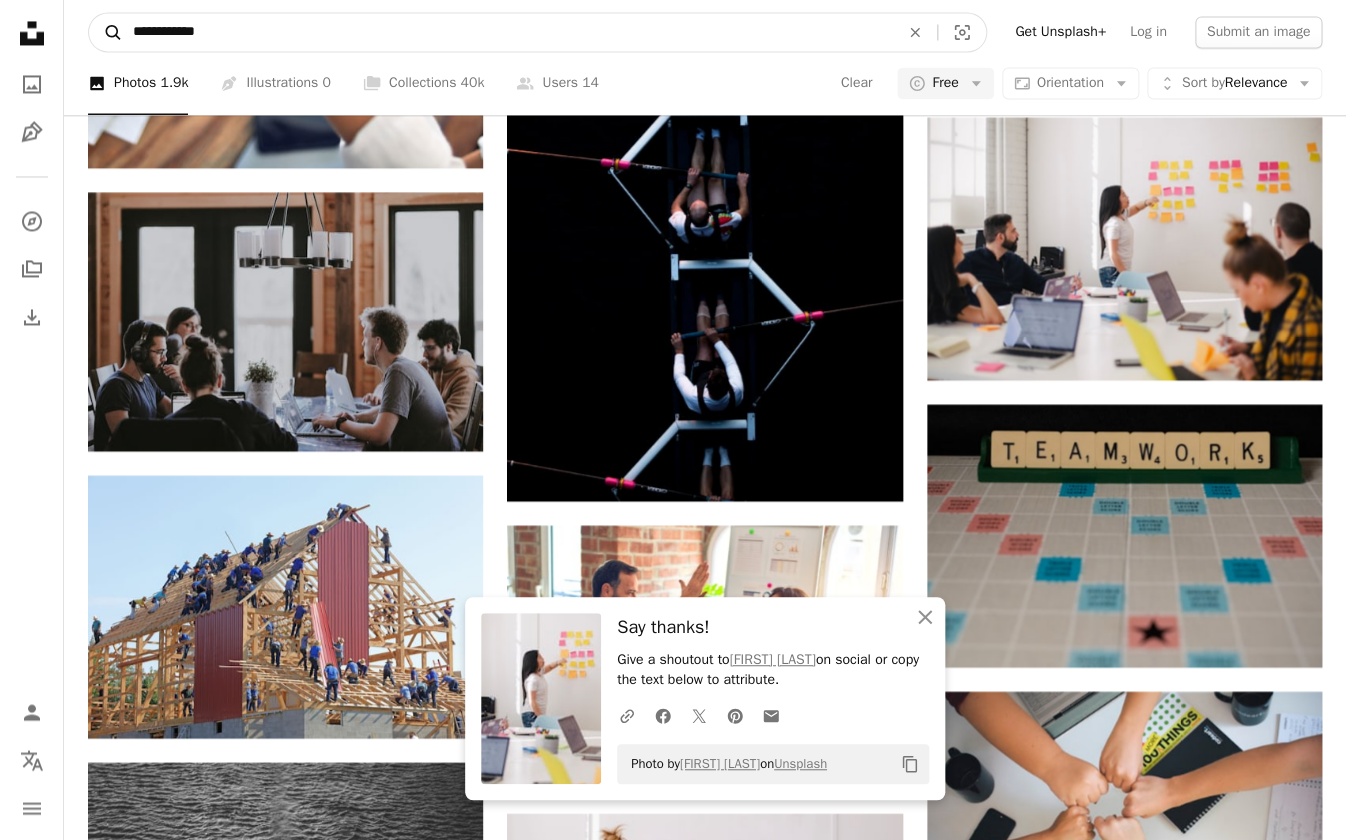 click on "A magnifying glass" at bounding box center (106, 32) 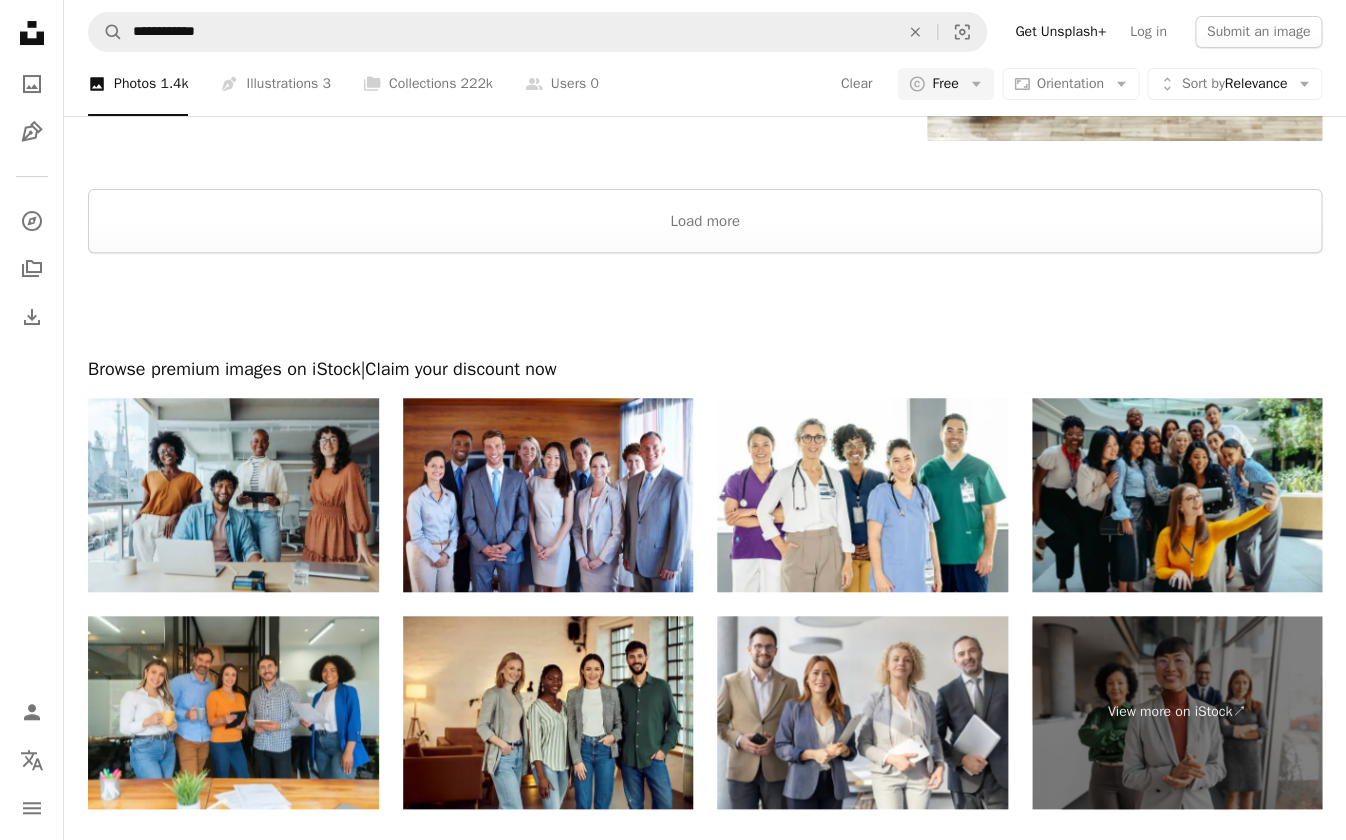 scroll, scrollTop: 2624, scrollLeft: 0, axis: vertical 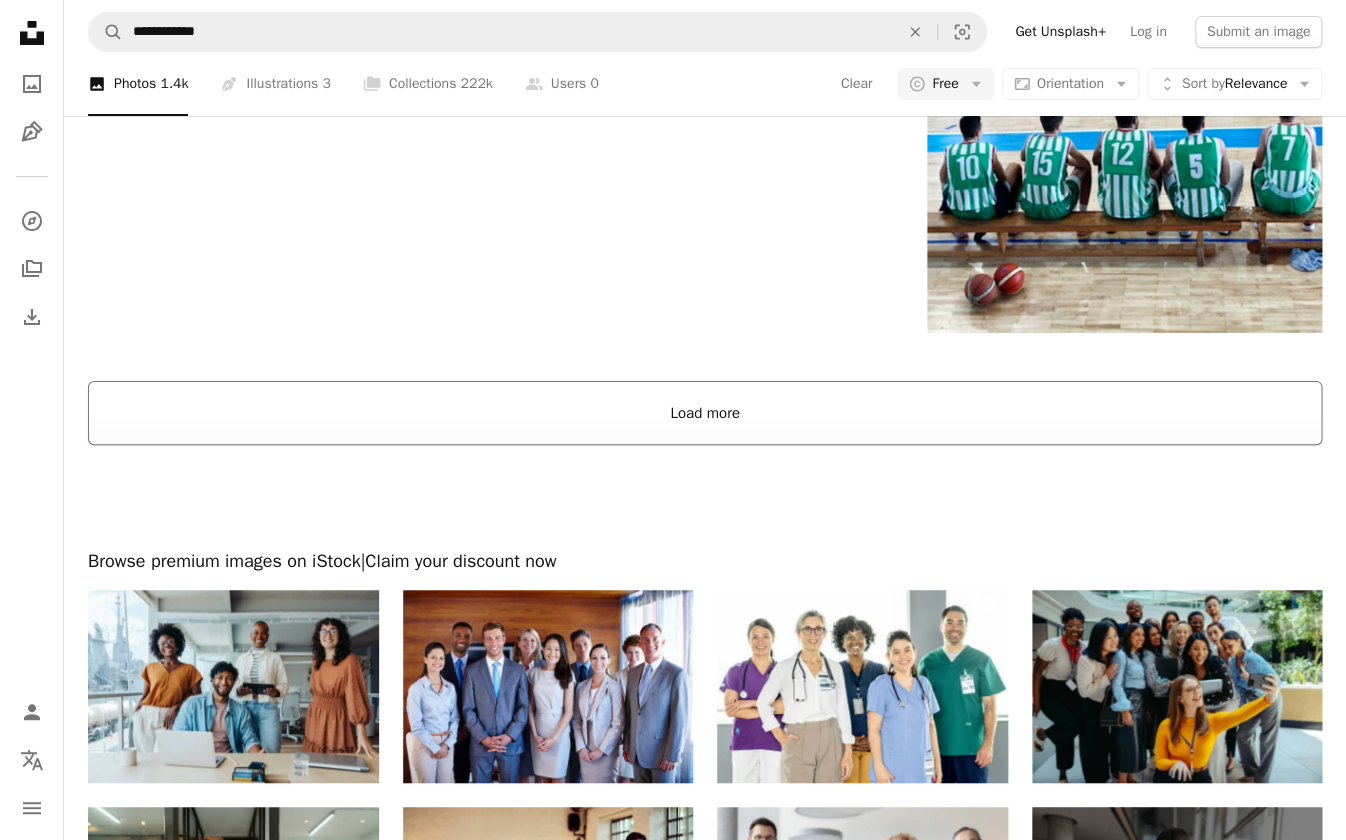 click on "Load more" at bounding box center [705, 413] 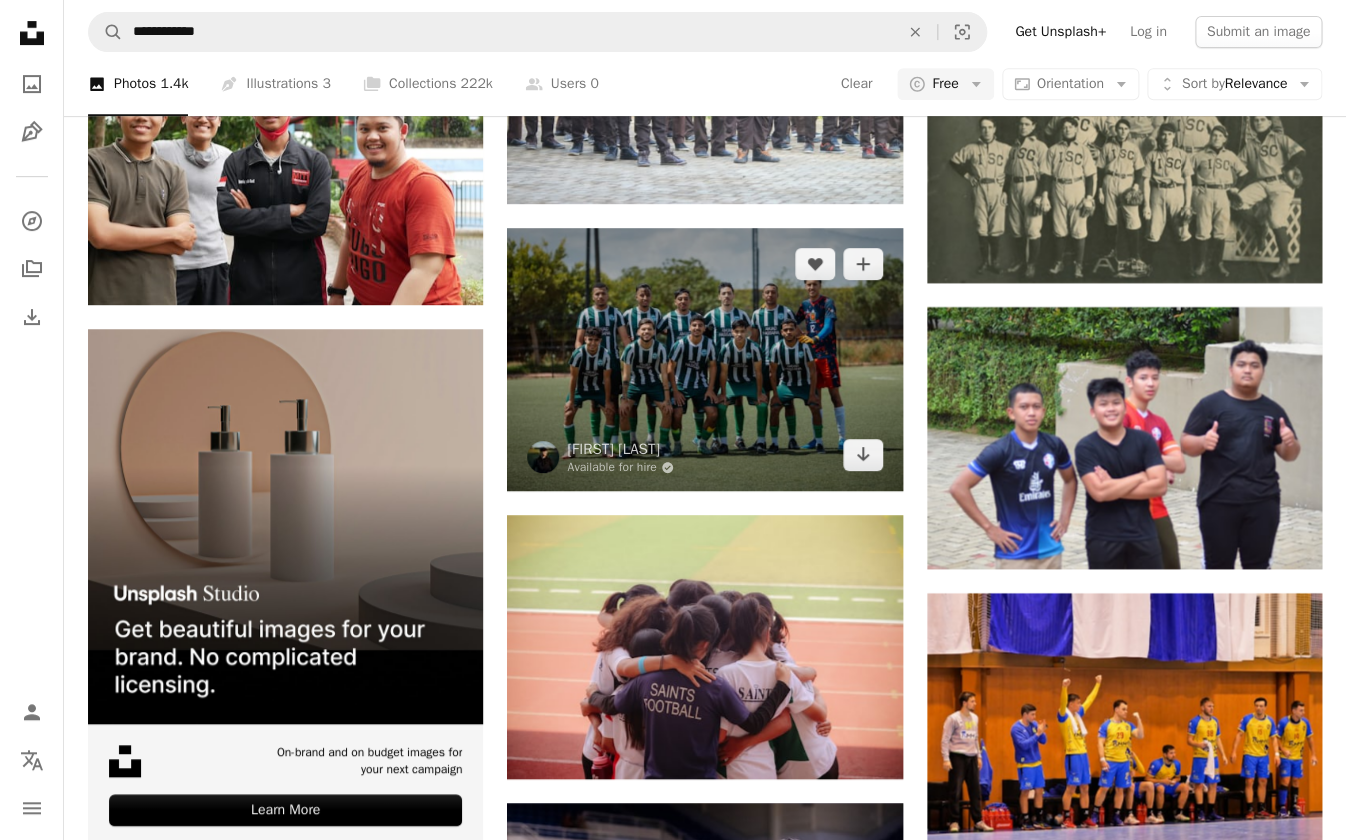 scroll, scrollTop: 2992, scrollLeft: 0, axis: vertical 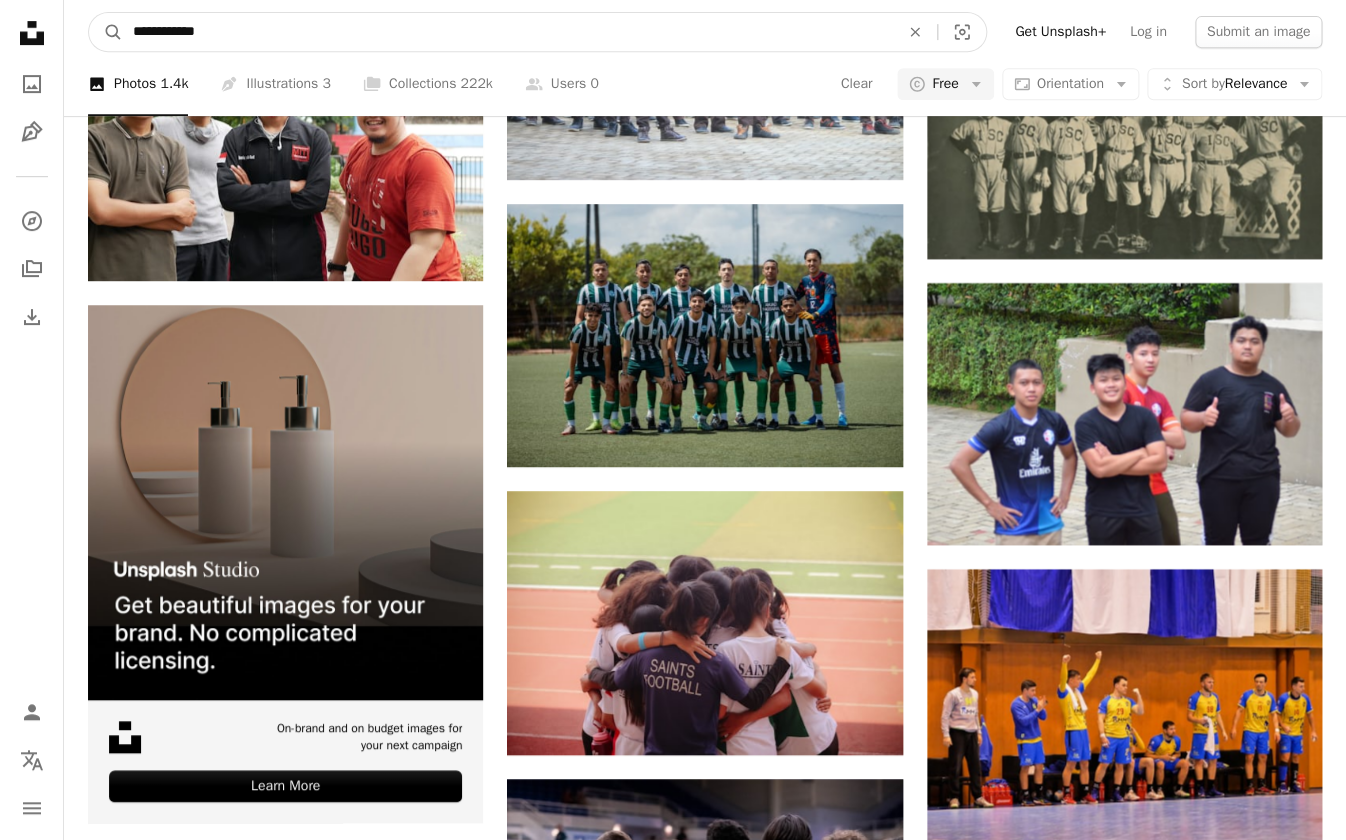 click on "**********" at bounding box center [508, 32] 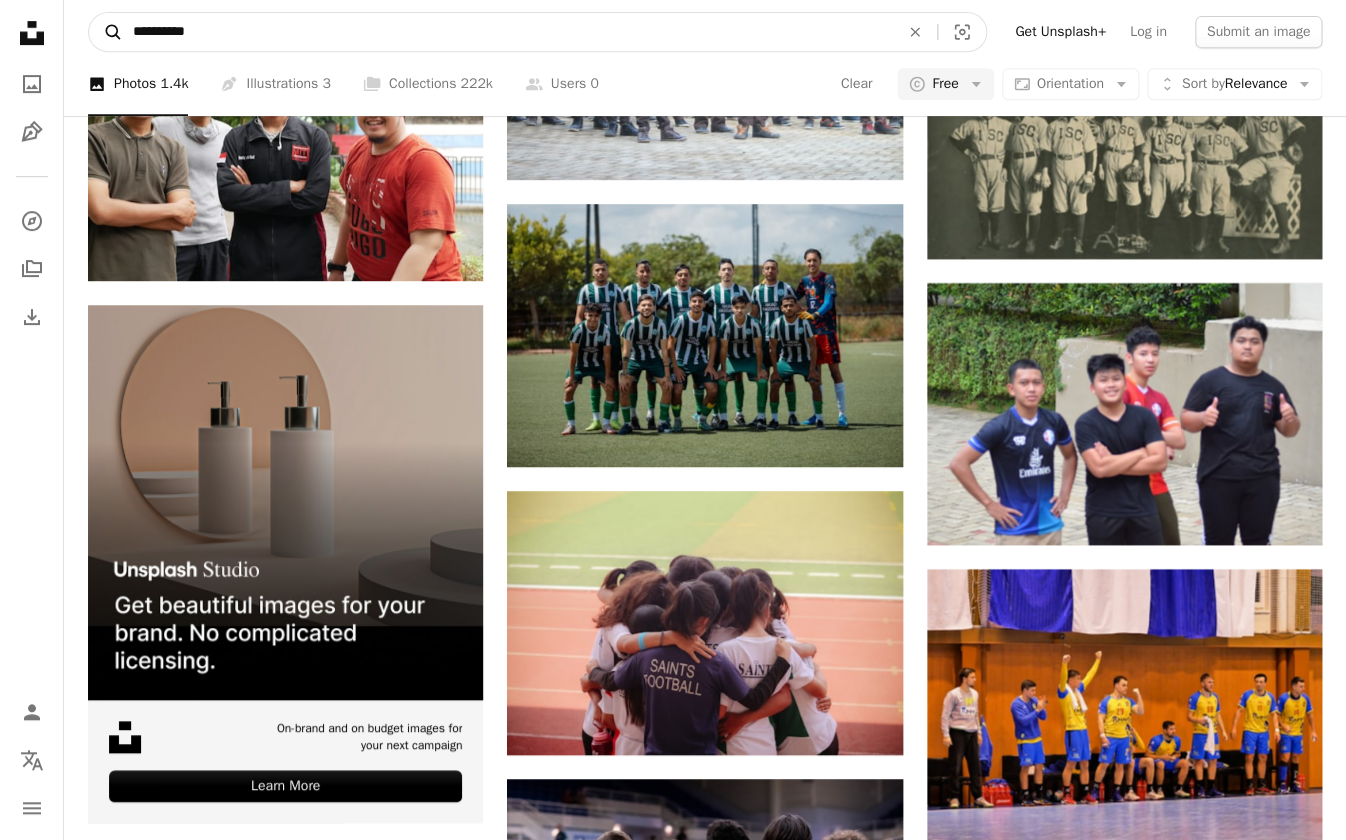 type on "**********" 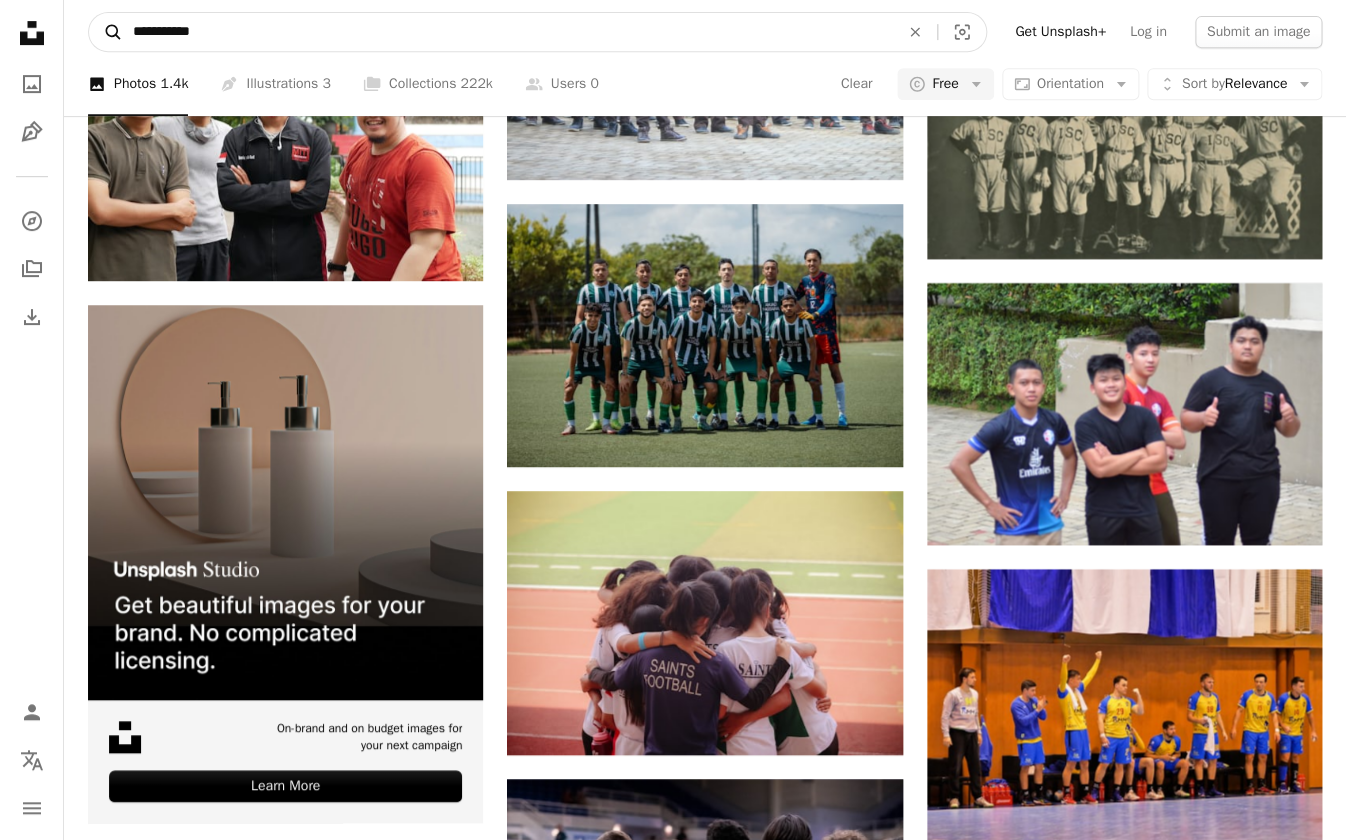 click on "A magnifying glass" at bounding box center [106, 32] 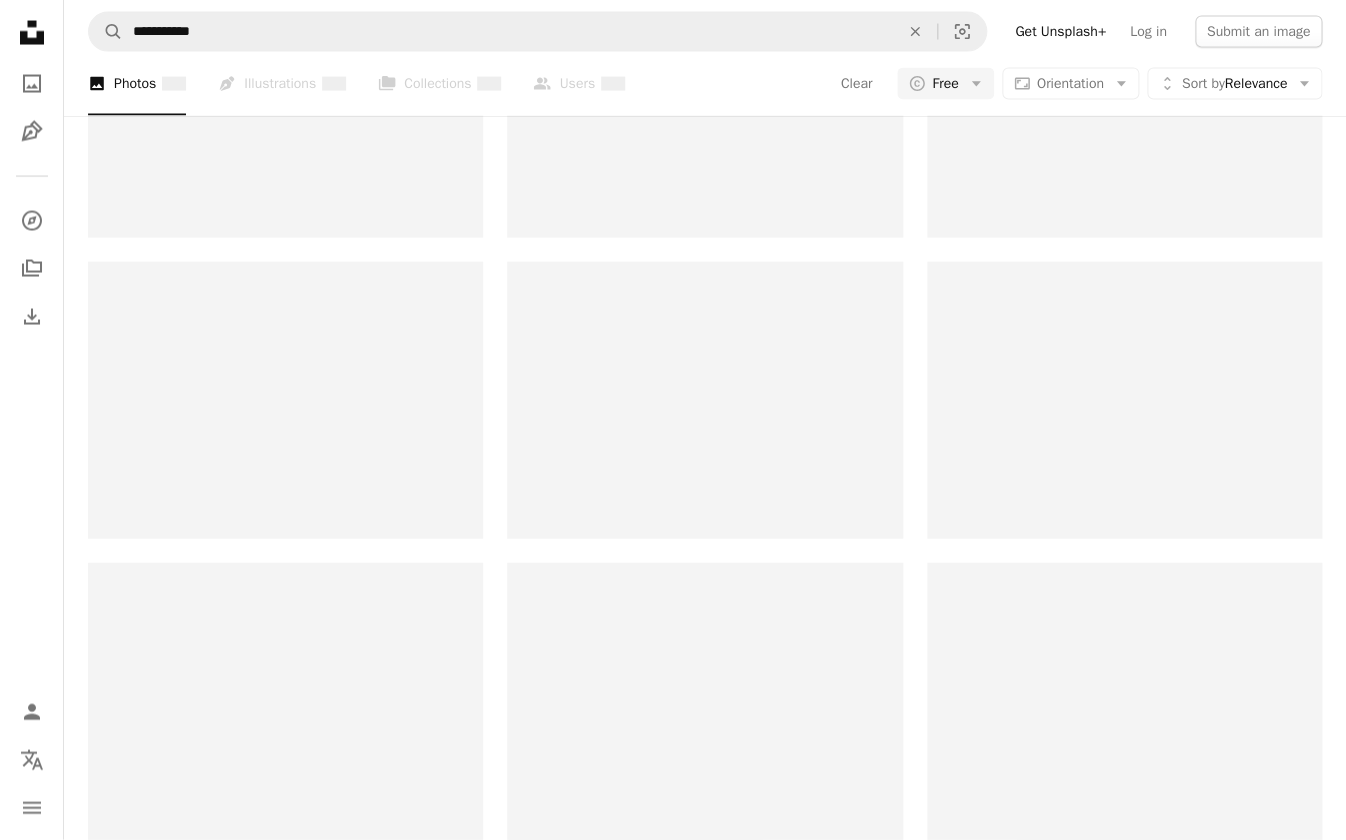 scroll, scrollTop: 0, scrollLeft: 0, axis: both 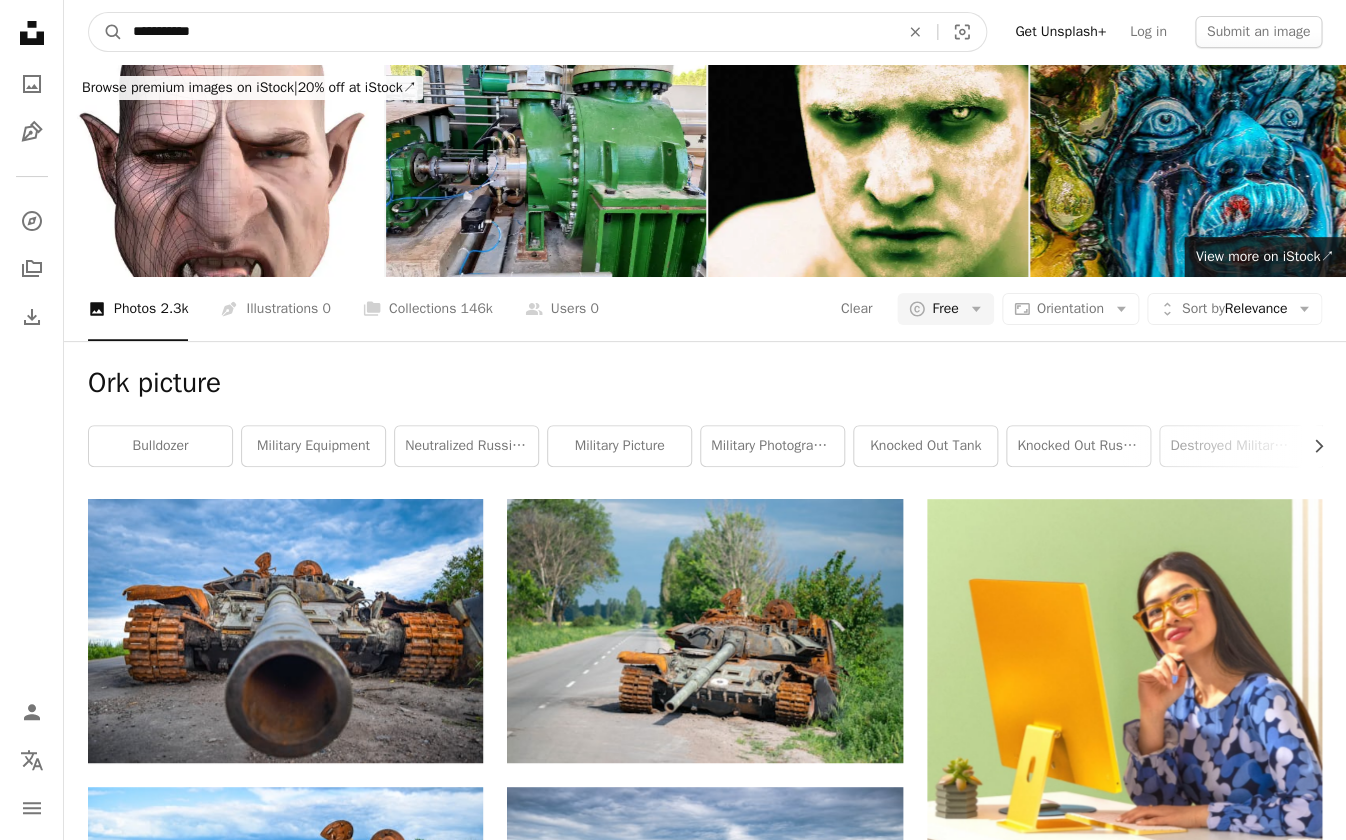 drag, startPoint x: 140, startPoint y: 34, endPoint x: 176, endPoint y: 29, distance: 36.345562 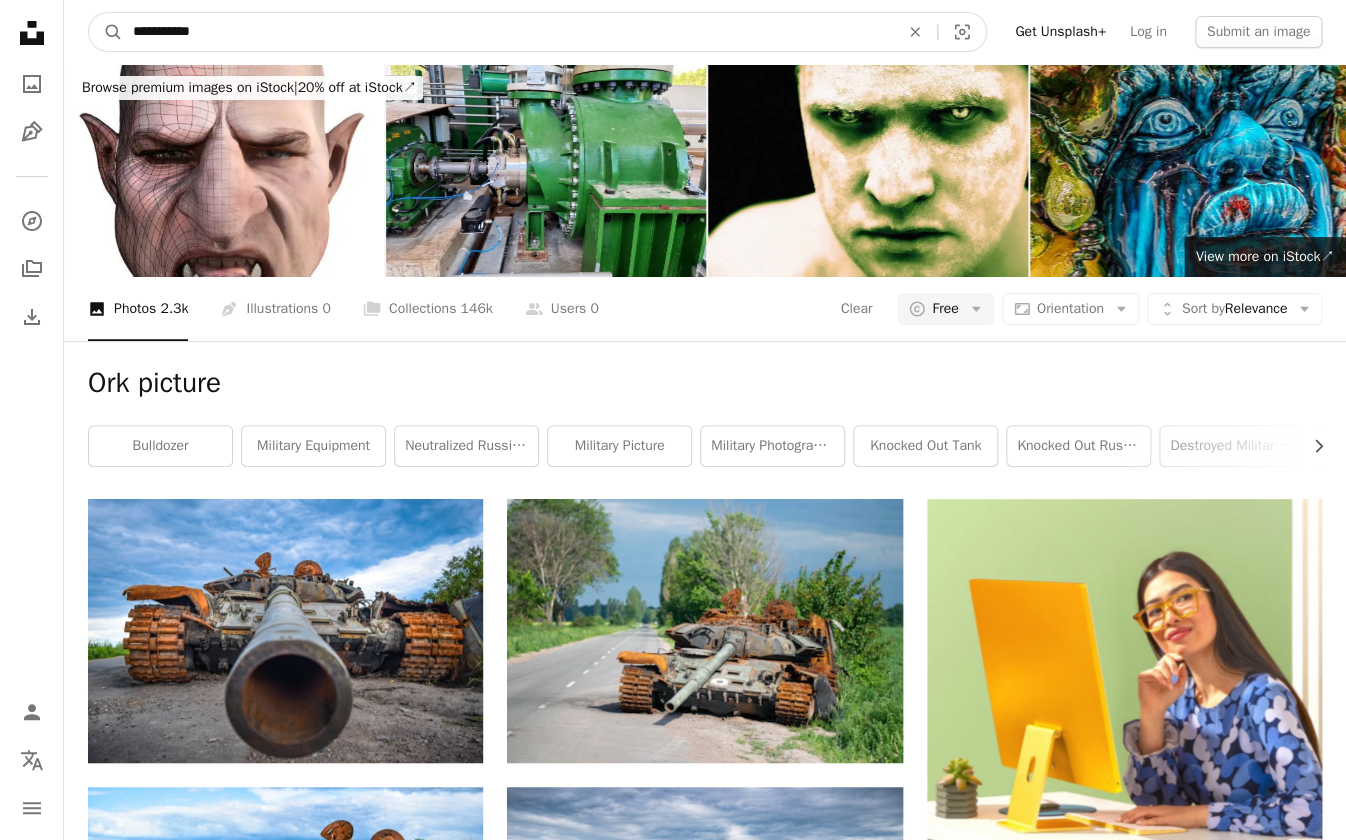 type on "**********" 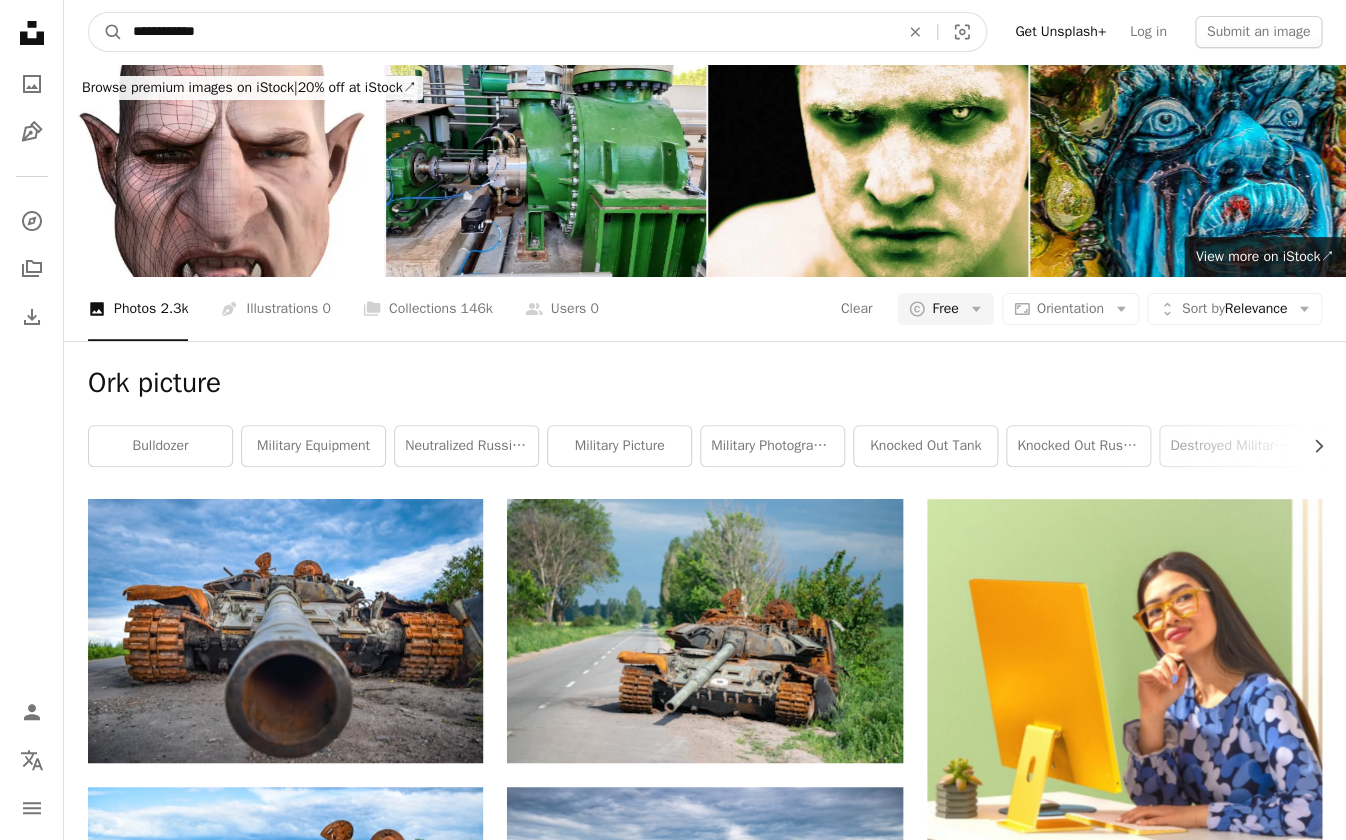 click on "A magnifying glass" at bounding box center [106, 32] 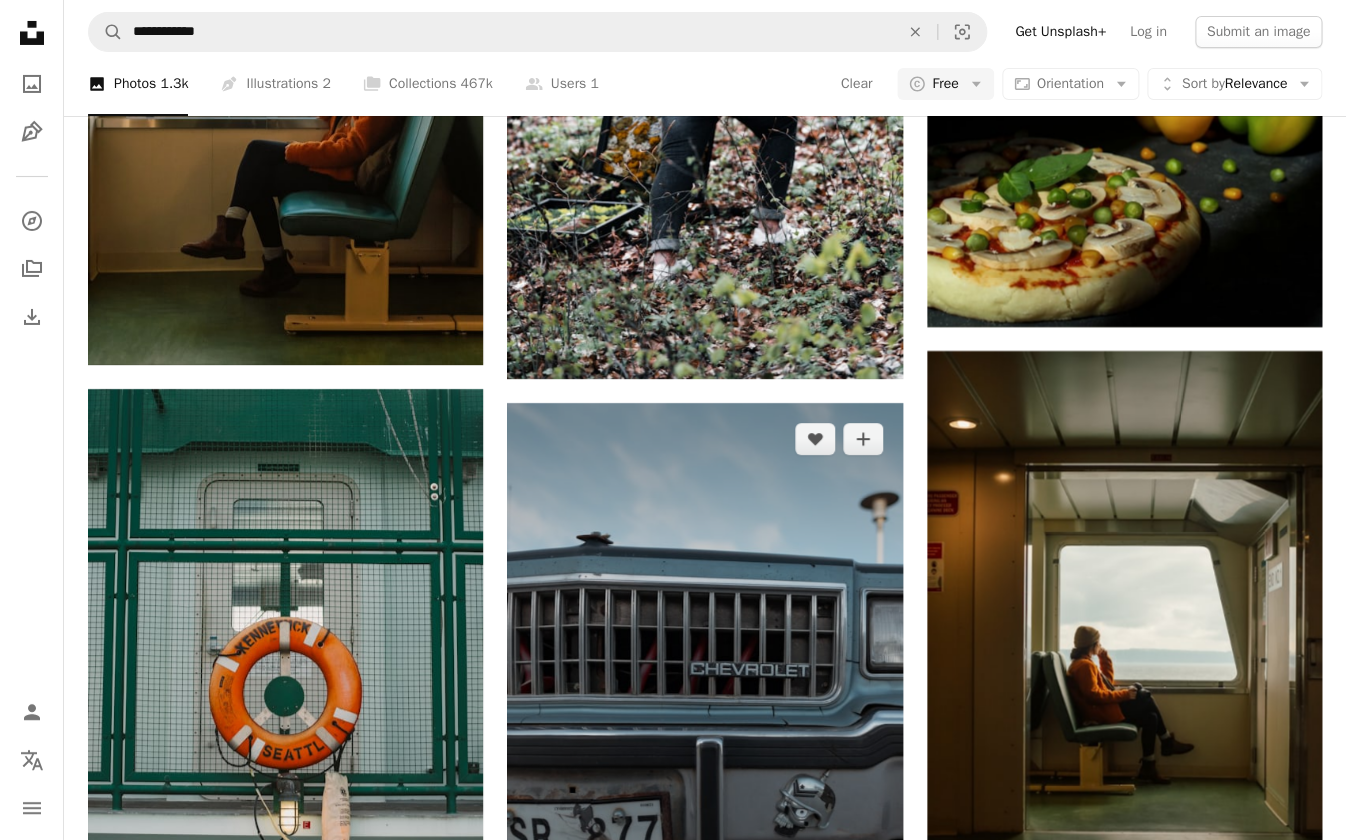 scroll, scrollTop: 2736, scrollLeft: 0, axis: vertical 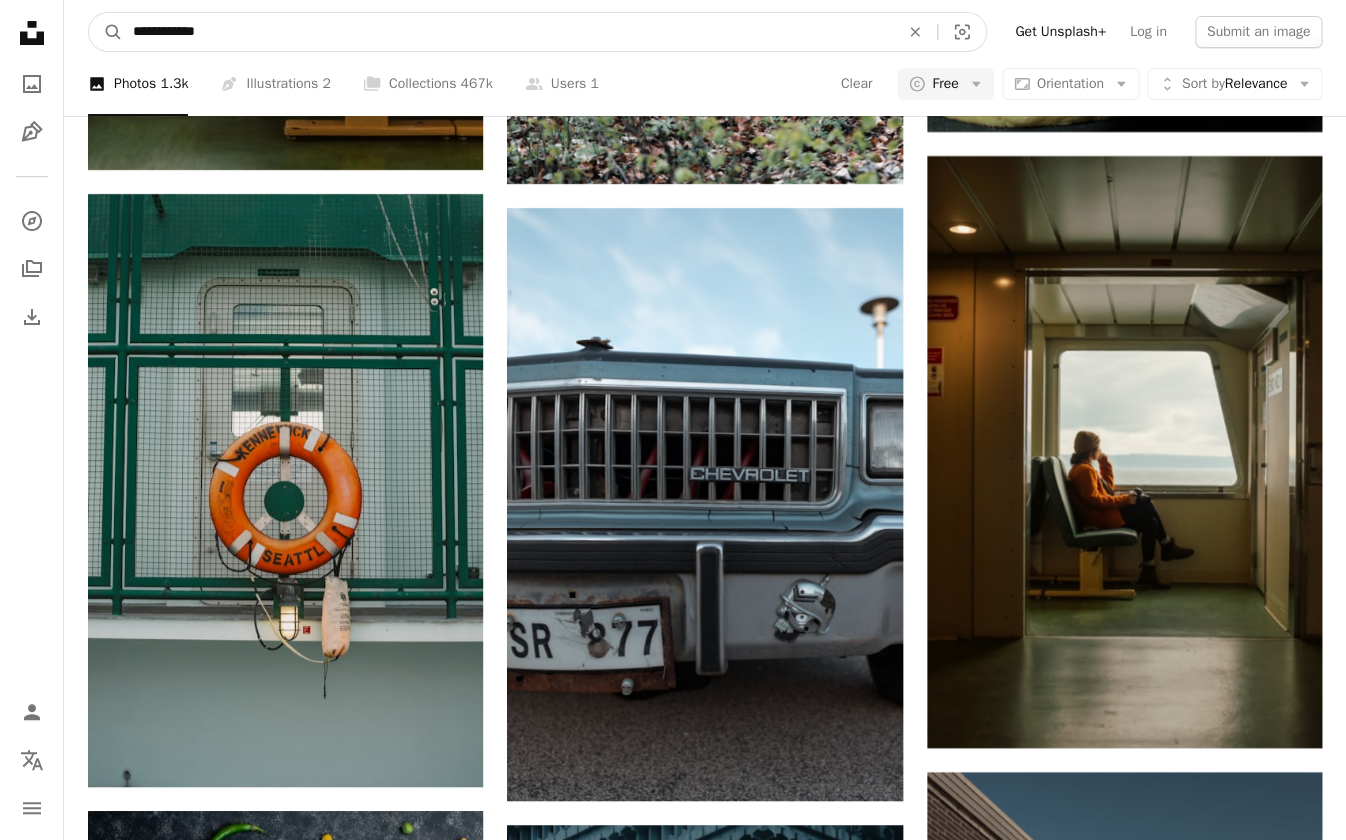 click on "**********" at bounding box center [508, 32] 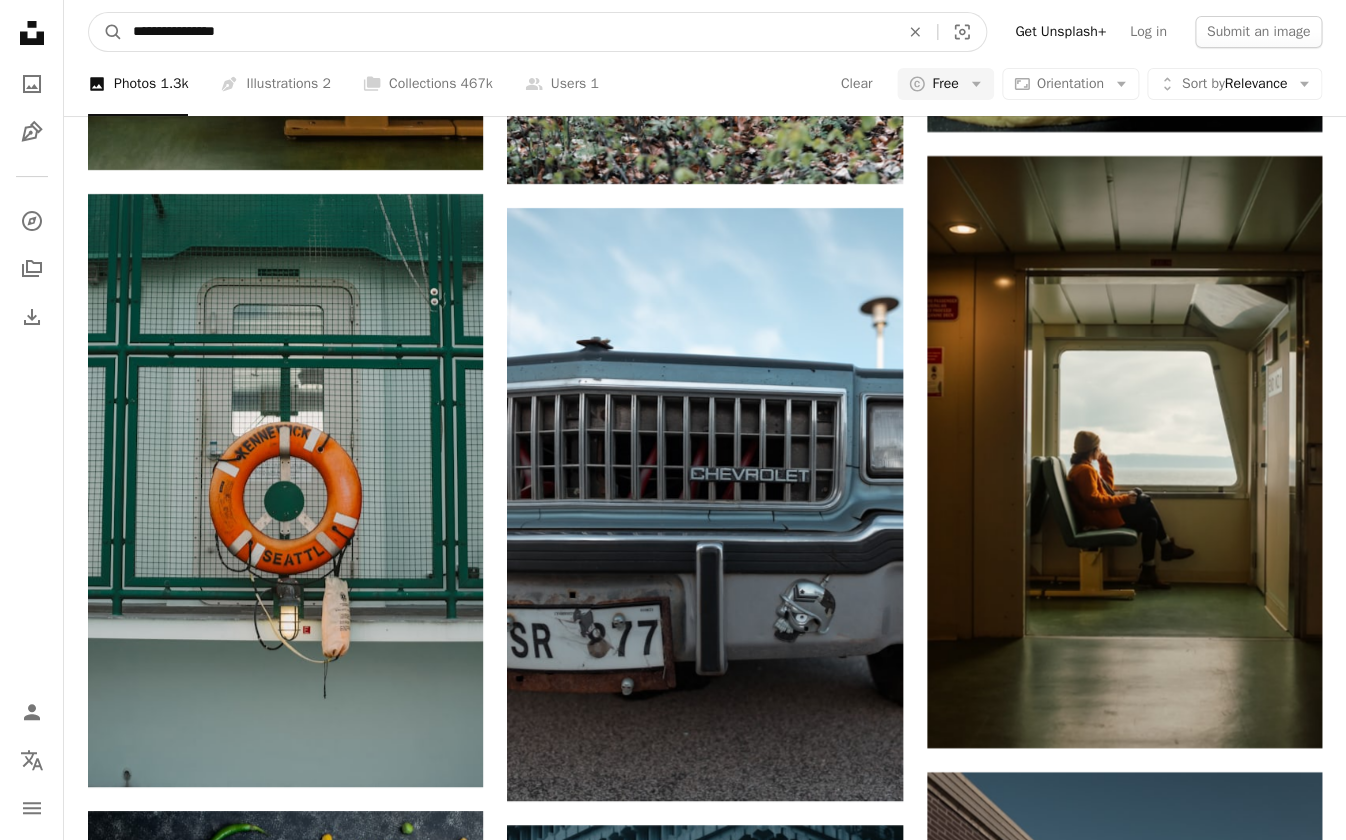 type on "**********" 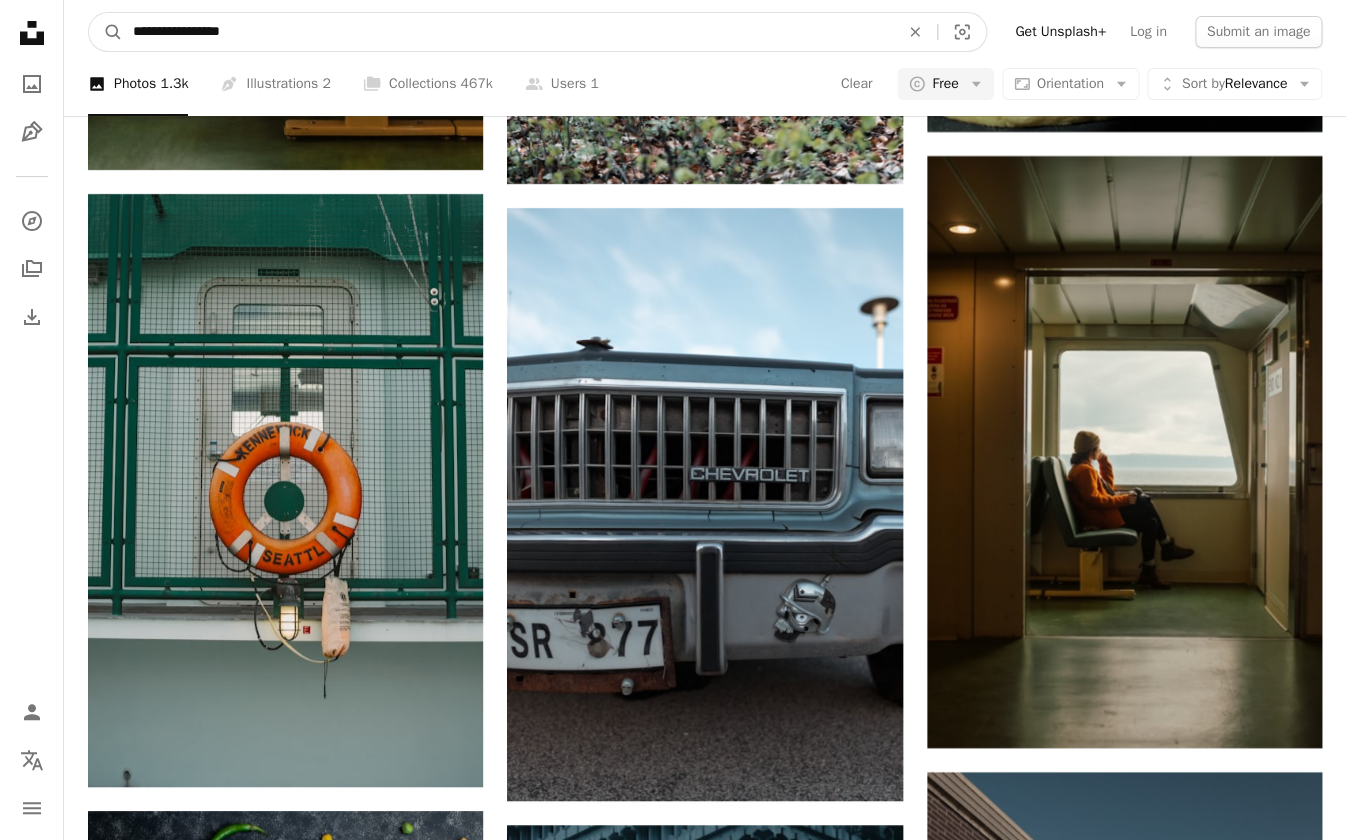 click on "A magnifying glass" at bounding box center [106, 32] 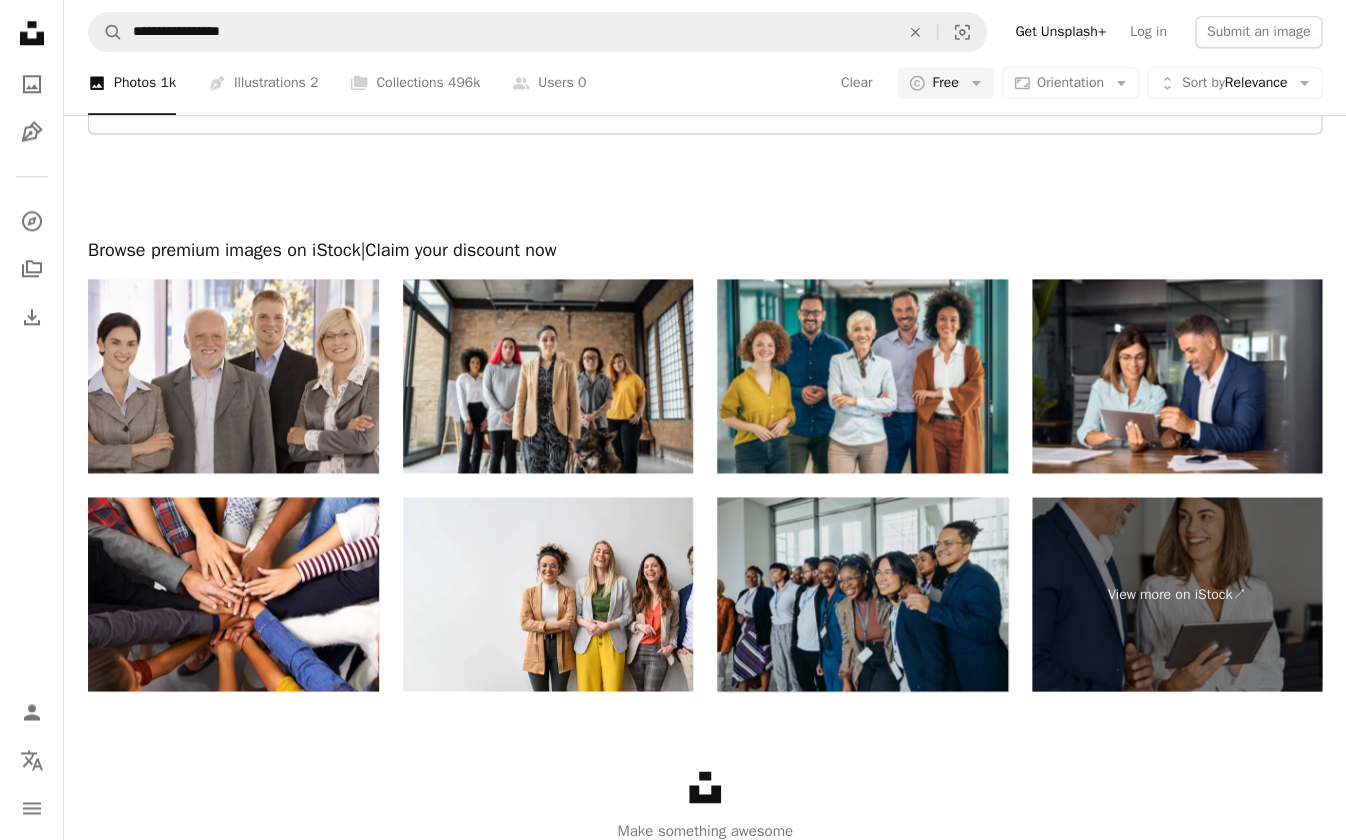 scroll, scrollTop: 3440, scrollLeft: 0, axis: vertical 